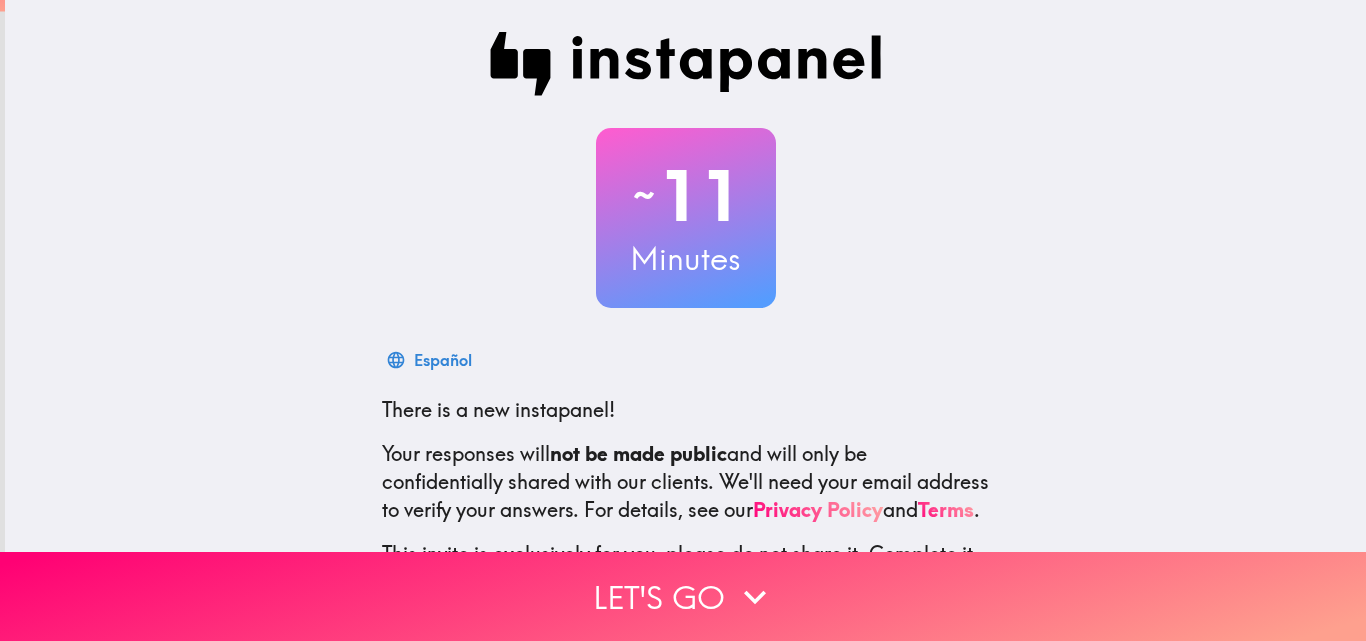 scroll, scrollTop: 0, scrollLeft: 0, axis: both 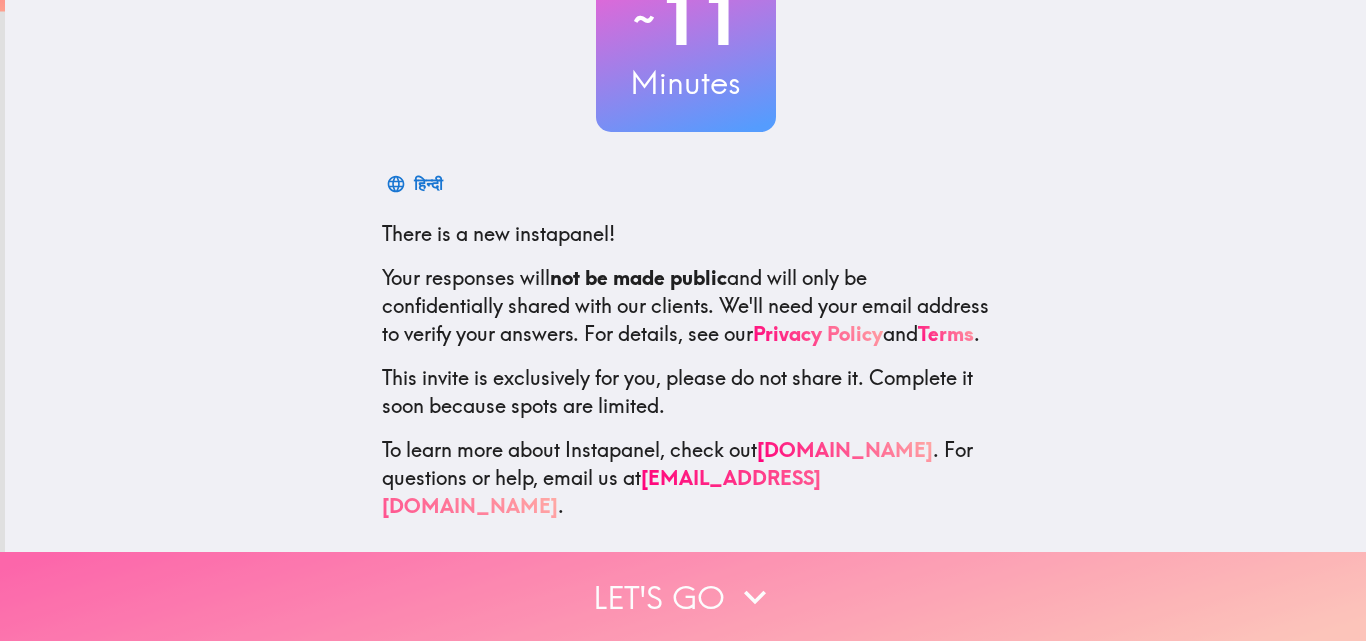 click on "Let's go" at bounding box center [683, 596] 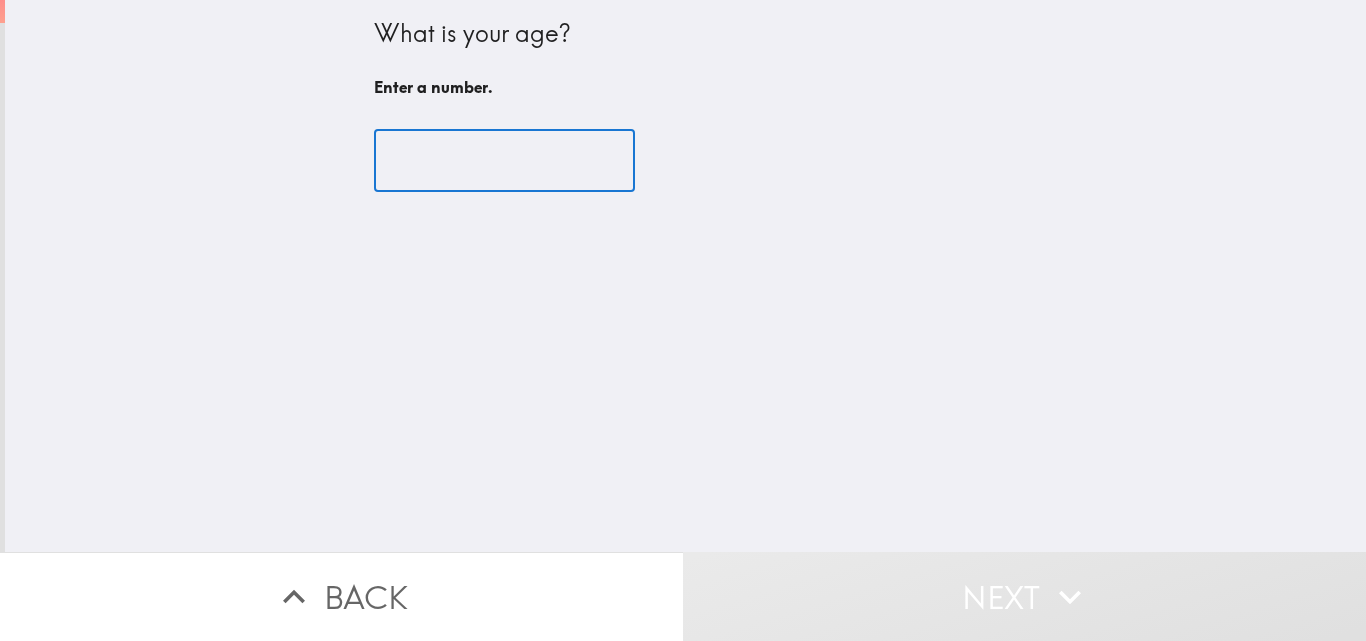 click at bounding box center [504, 161] 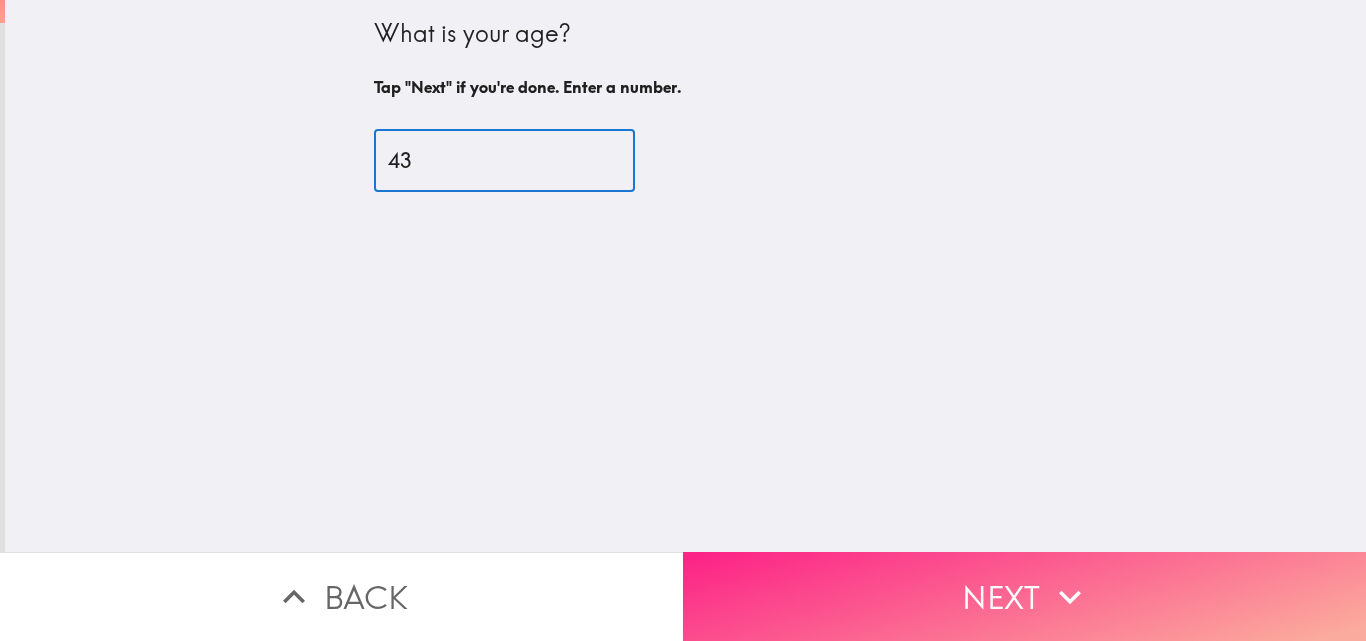 type on "43" 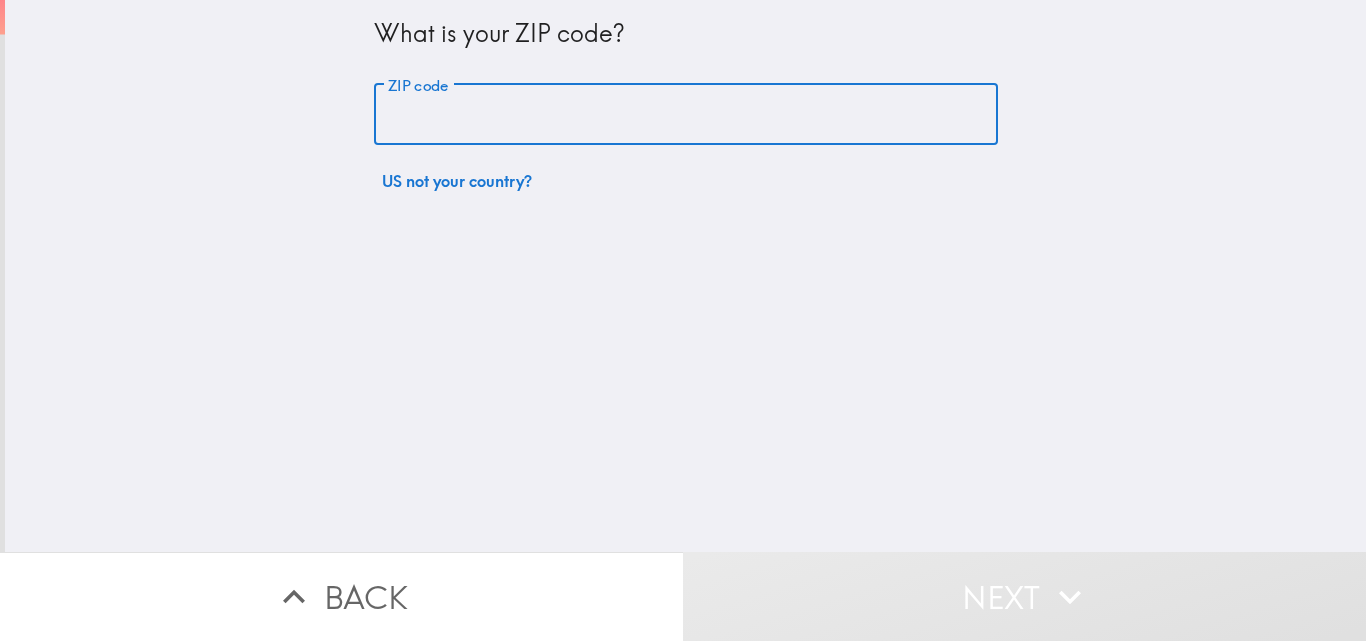 click on "ZIP code" at bounding box center [686, 115] 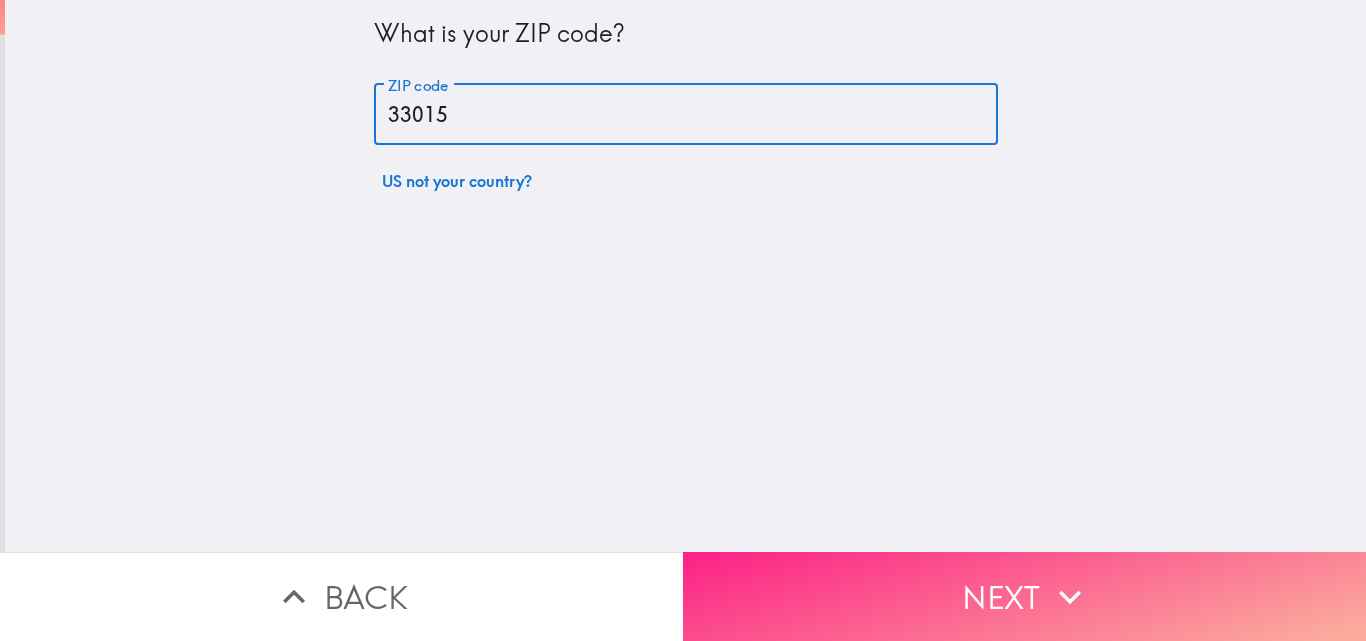 type on "33015" 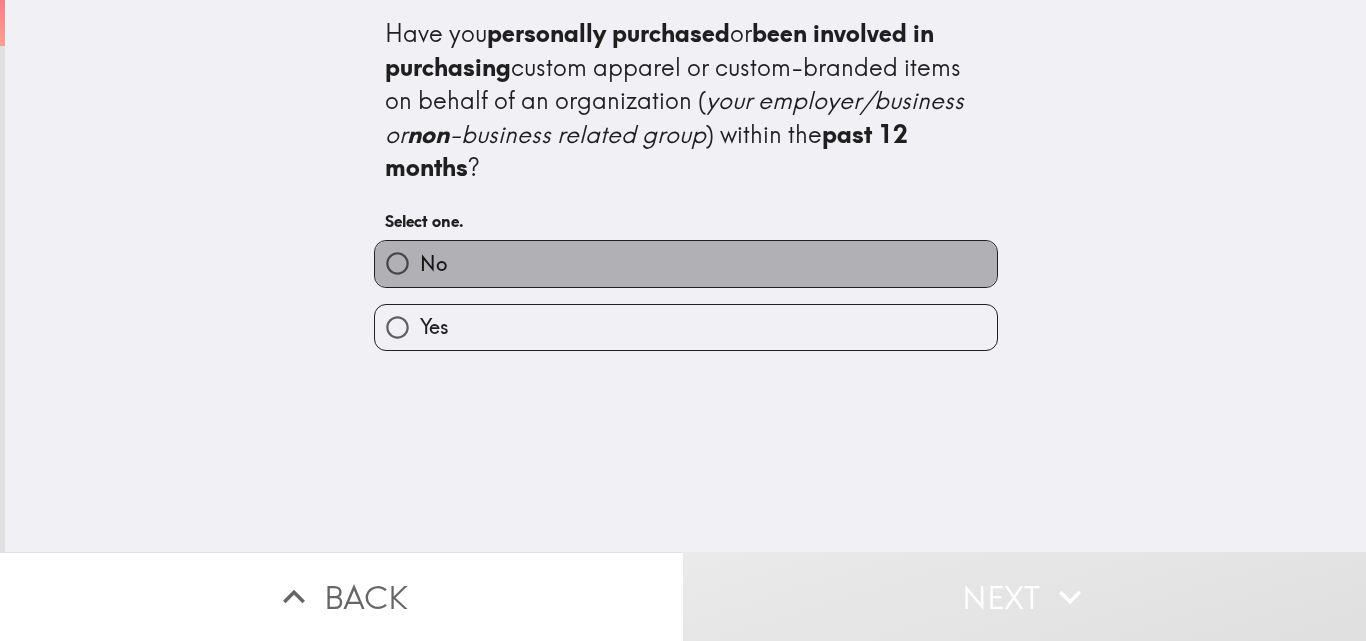 click on "No" at bounding box center (686, 263) 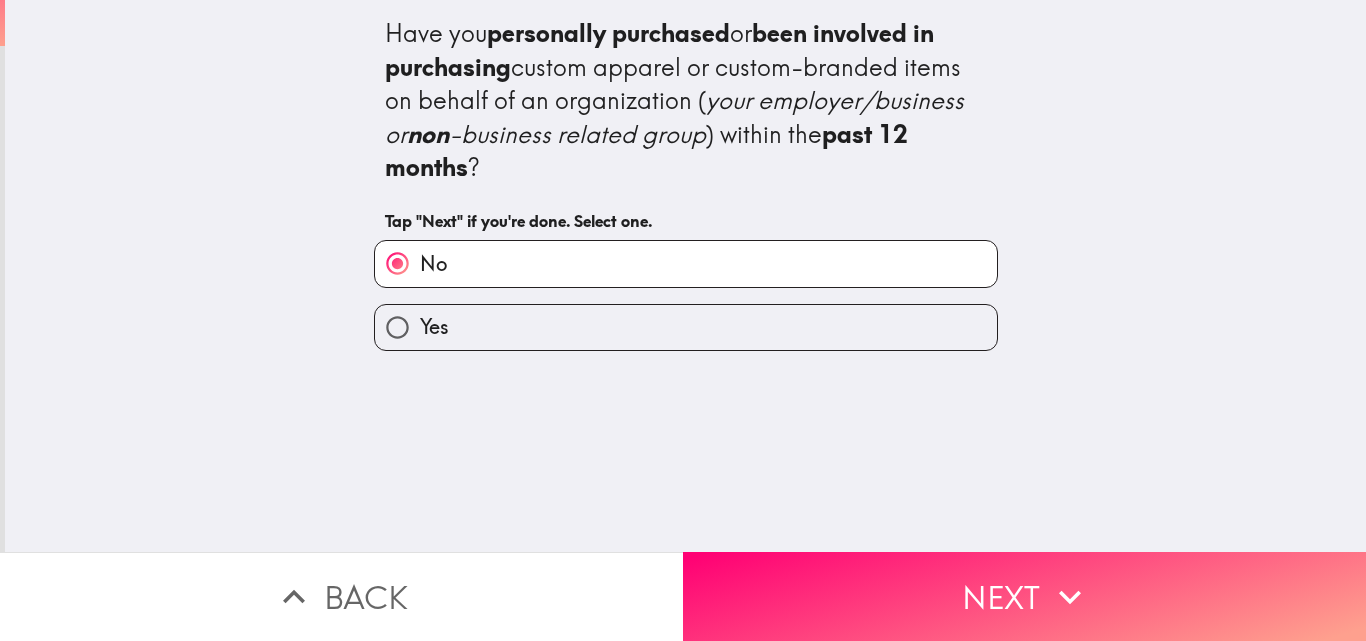 click on "Yes" at bounding box center [686, 327] 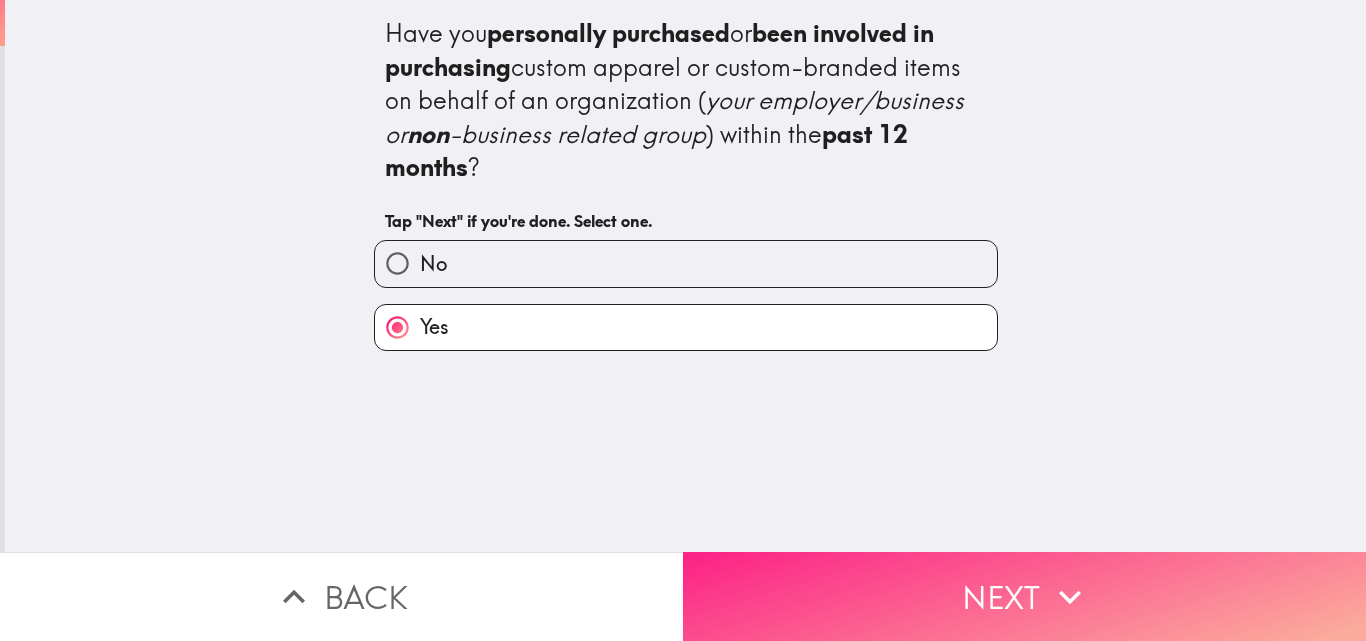 click on "Next" at bounding box center [1024, 596] 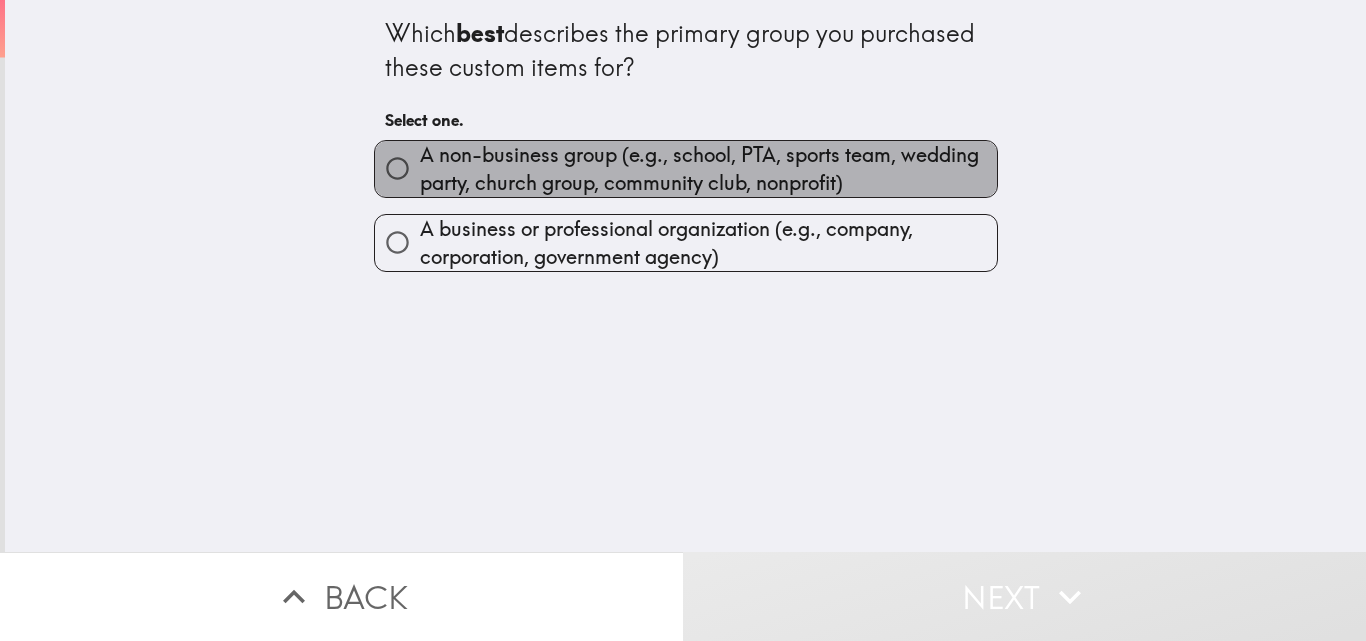 click on "A non-business group (e.g., school, PTA, sports team, wedding party, church group, community club, nonprofit)" at bounding box center (708, 169) 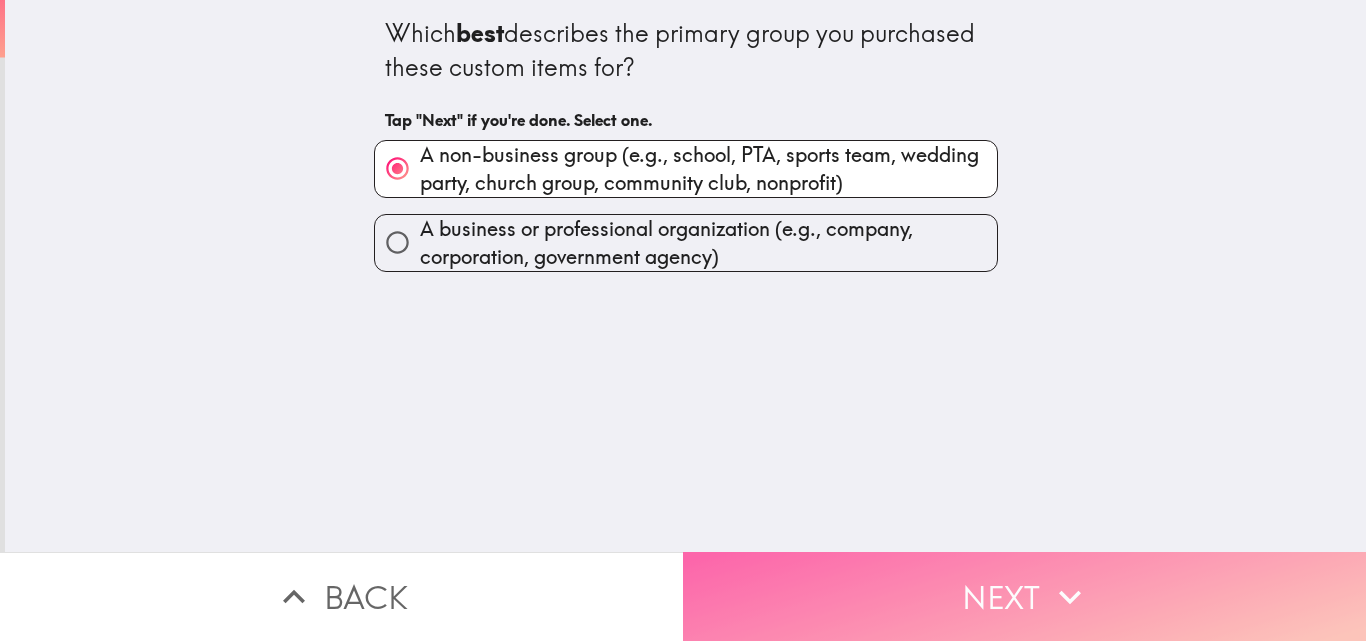 click on "Next" at bounding box center (1024, 596) 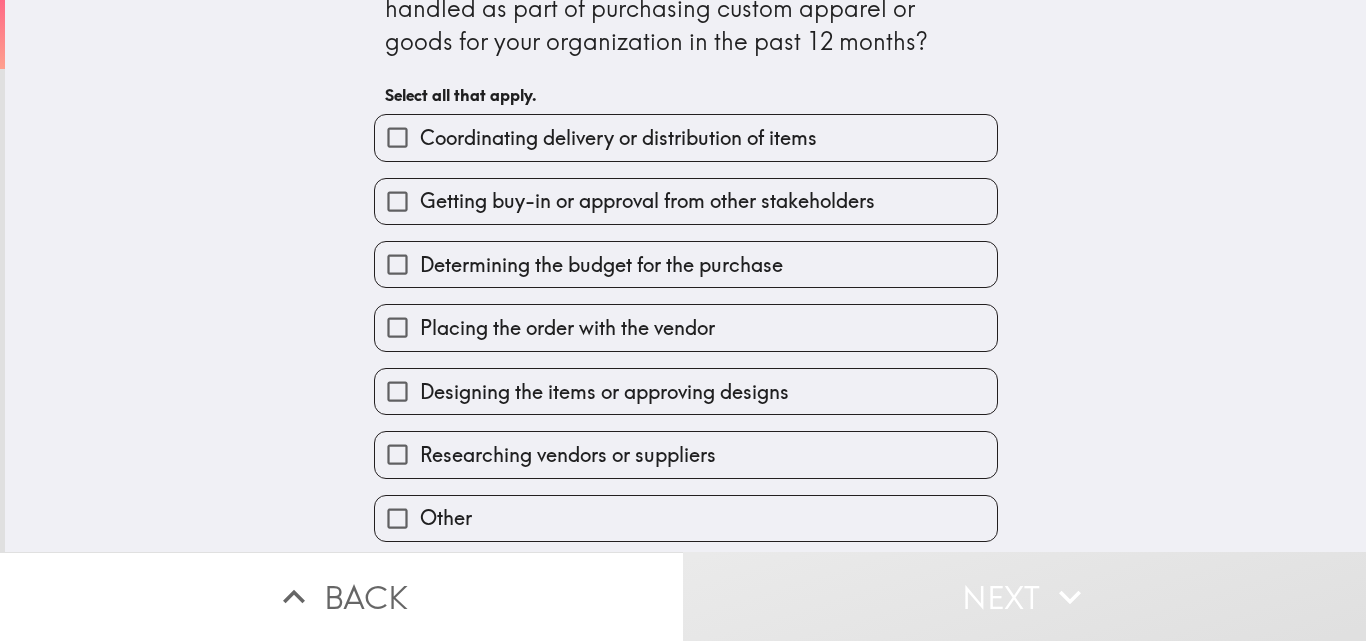 scroll, scrollTop: 100, scrollLeft: 0, axis: vertical 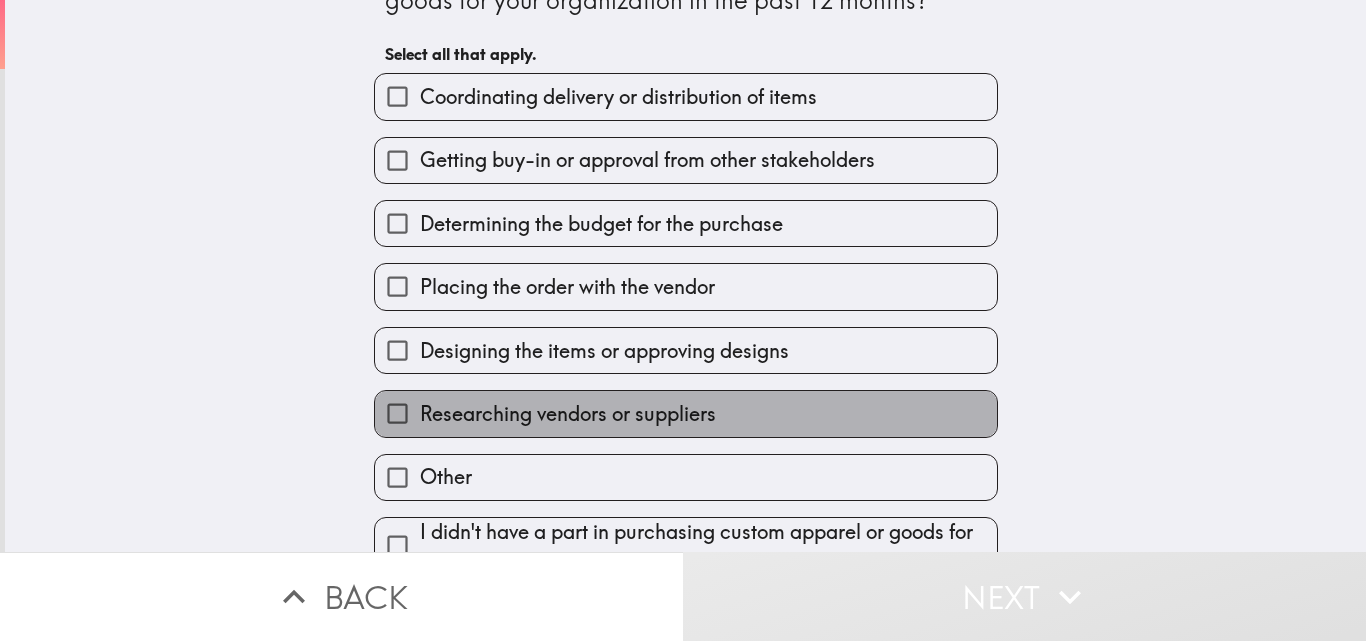 click on "Researching vendors or suppliers" at bounding box center (568, 414) 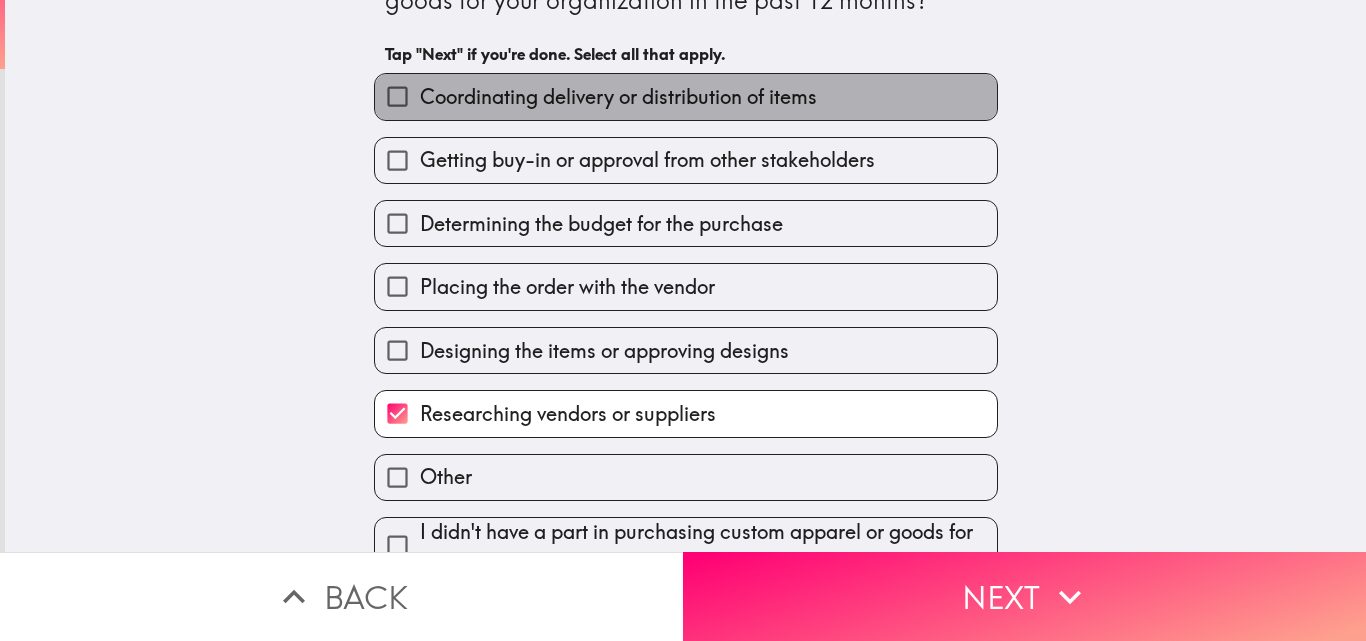 click on "Coordinating delivery or distribution of items" at bounding box center (618, 97) 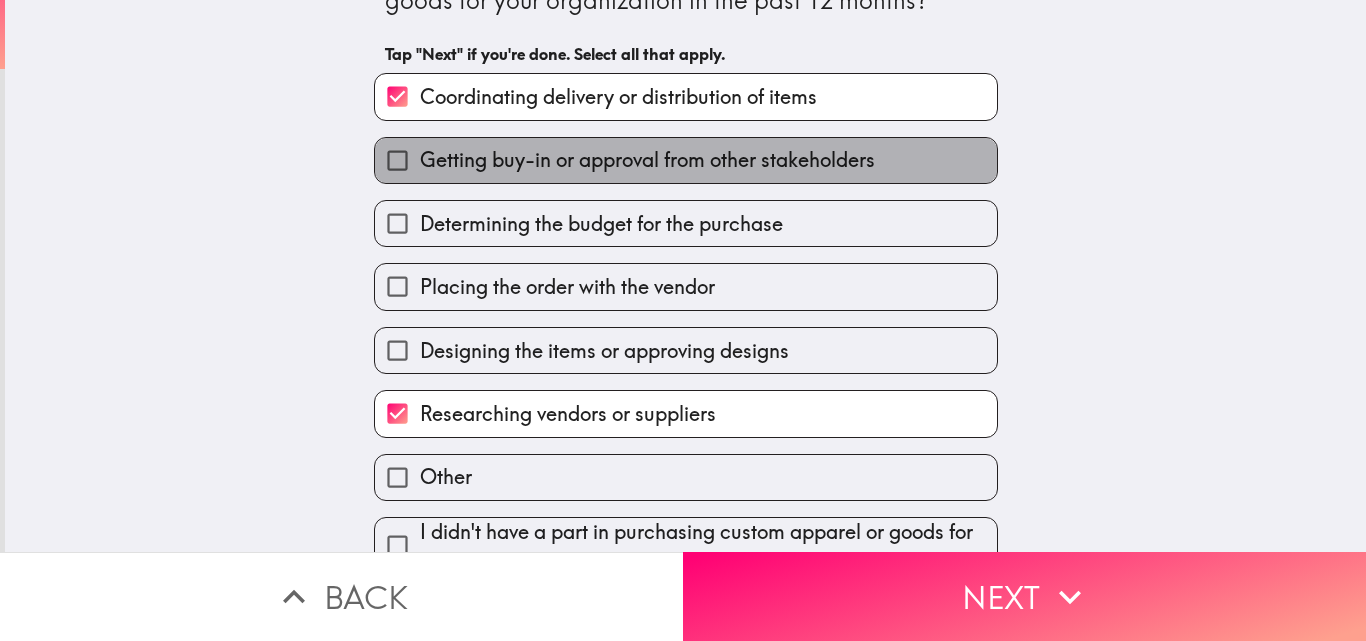 click on "Getting buy-in or approval from other stakeholders" at bounding box center [647, 160] 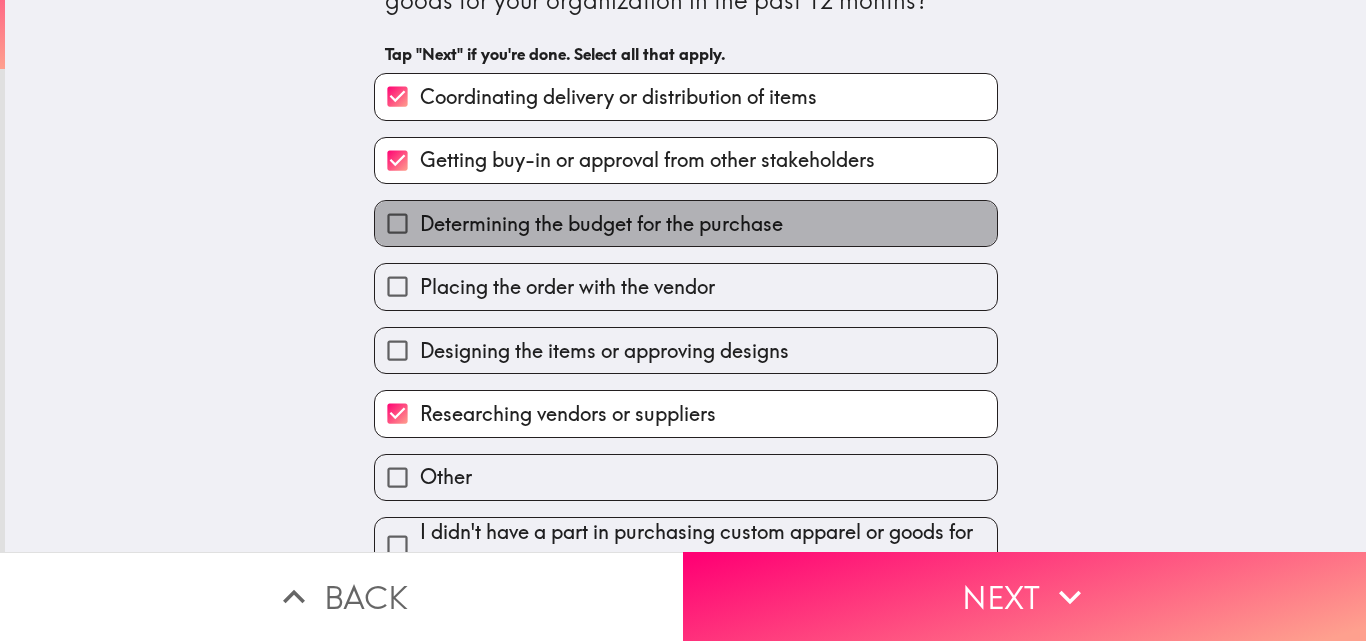 click on "Determining the budget for the purchase" at bounding box center (601, 224) 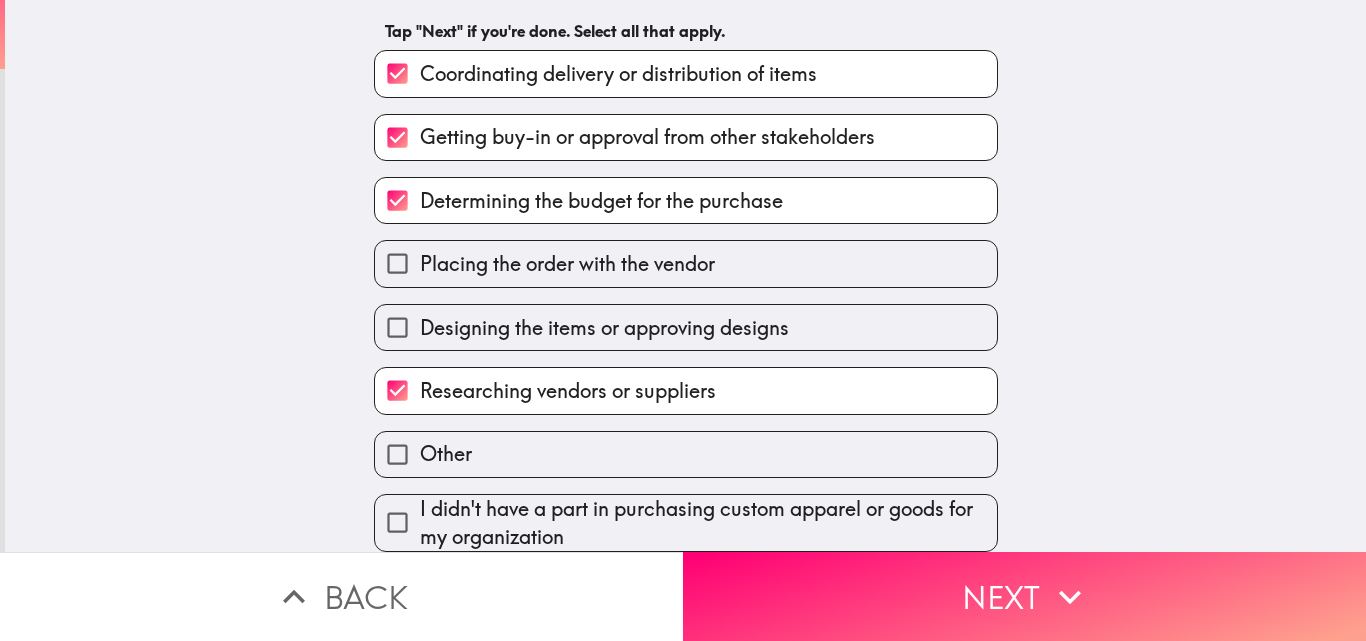 scroll, scrollTop: 138, scrollLeft: 0, axis: vertical 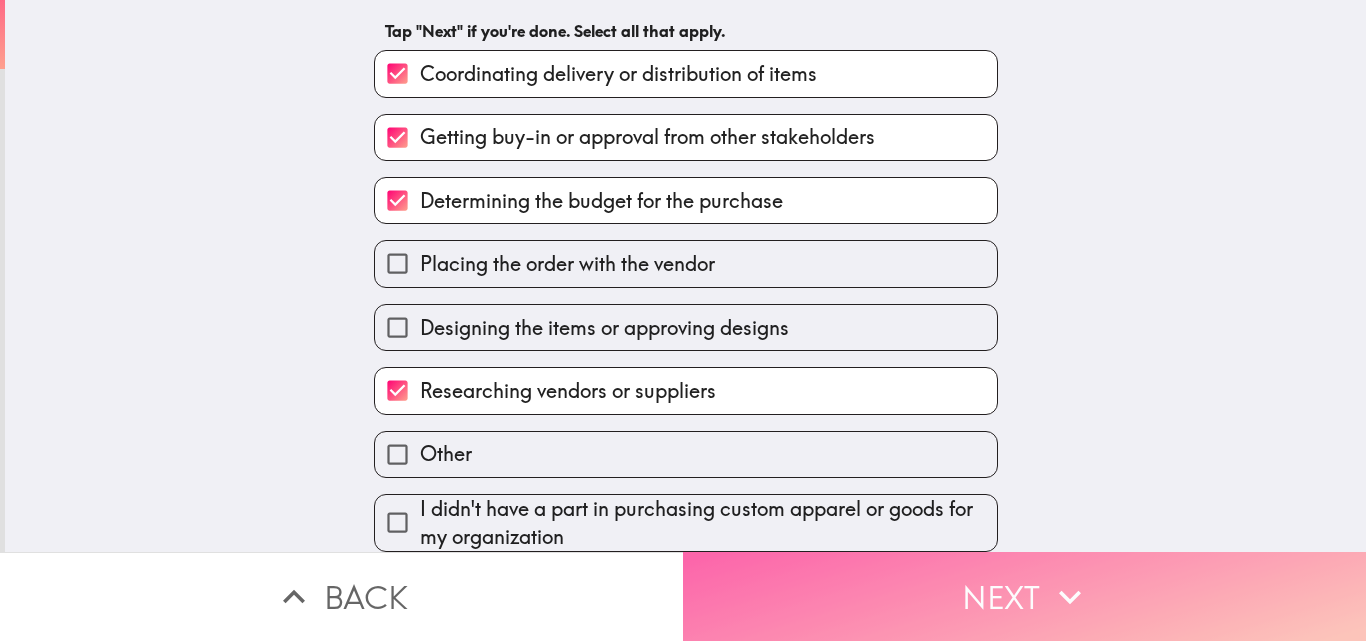 click on "Next" at bounding box center [1024, 596] 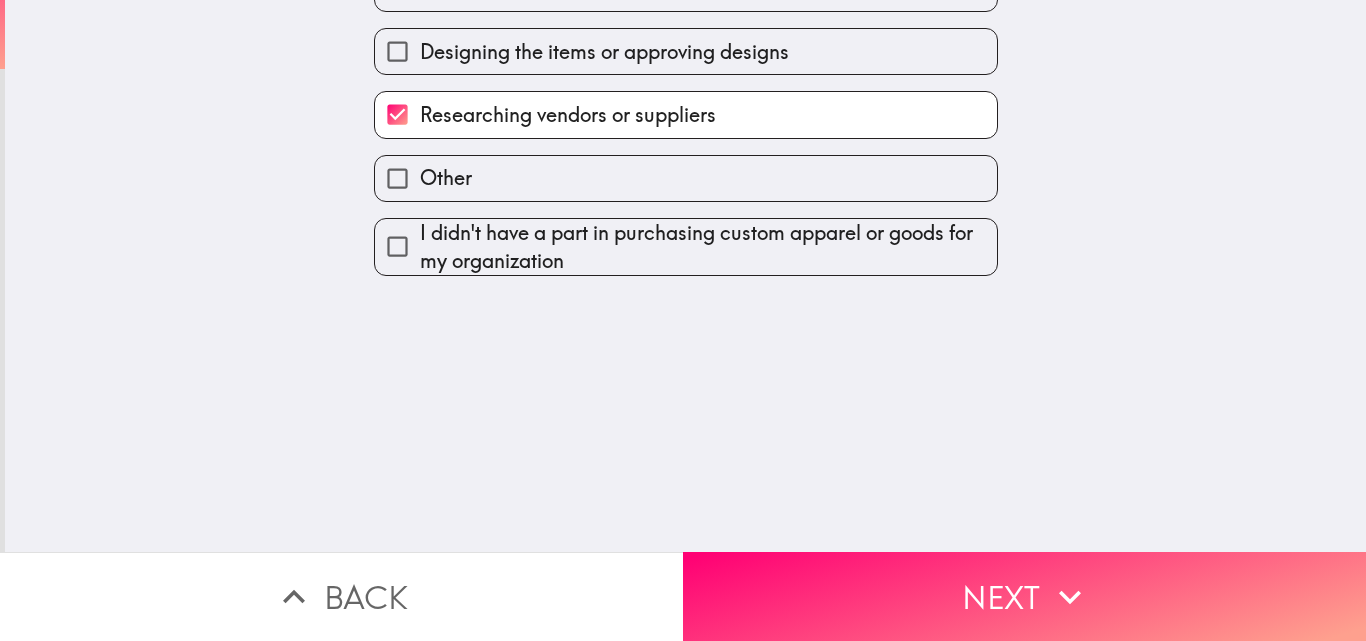scroll, scrollTop: 0, scrollLeft: 0, axis: both 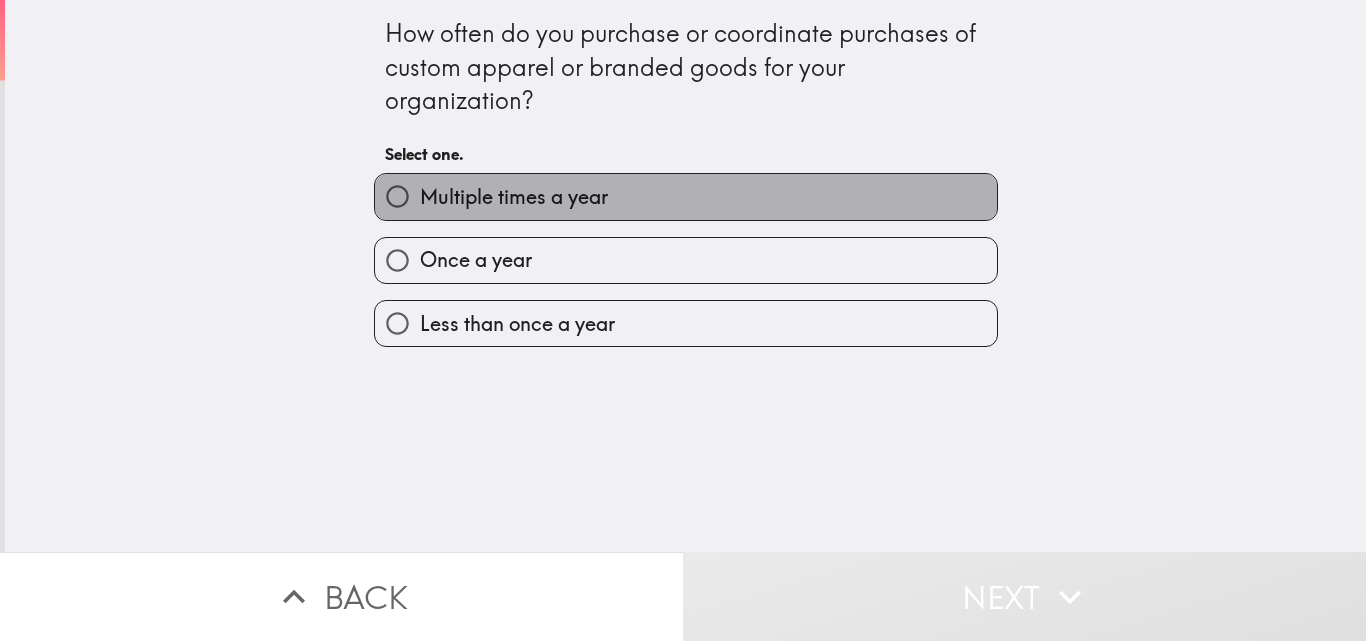 click on "Multiple times a year" at bounding box center (686, 196) 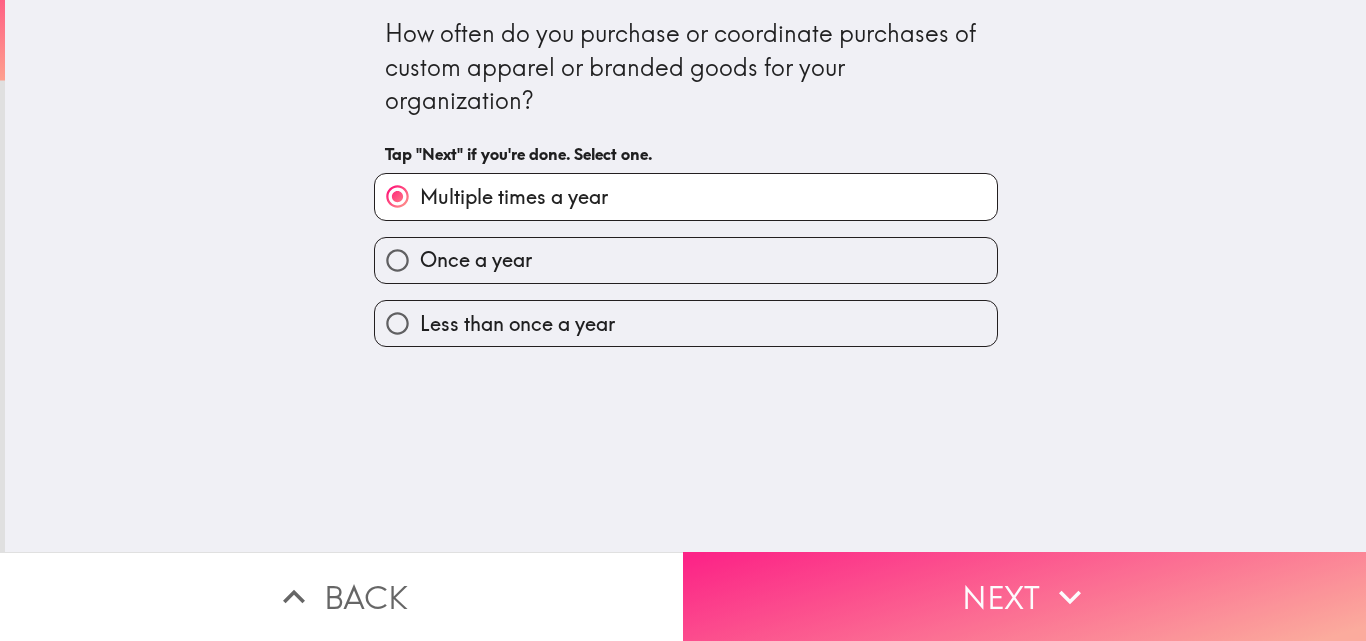 click on "Next" at bounding box center [1024, 596] 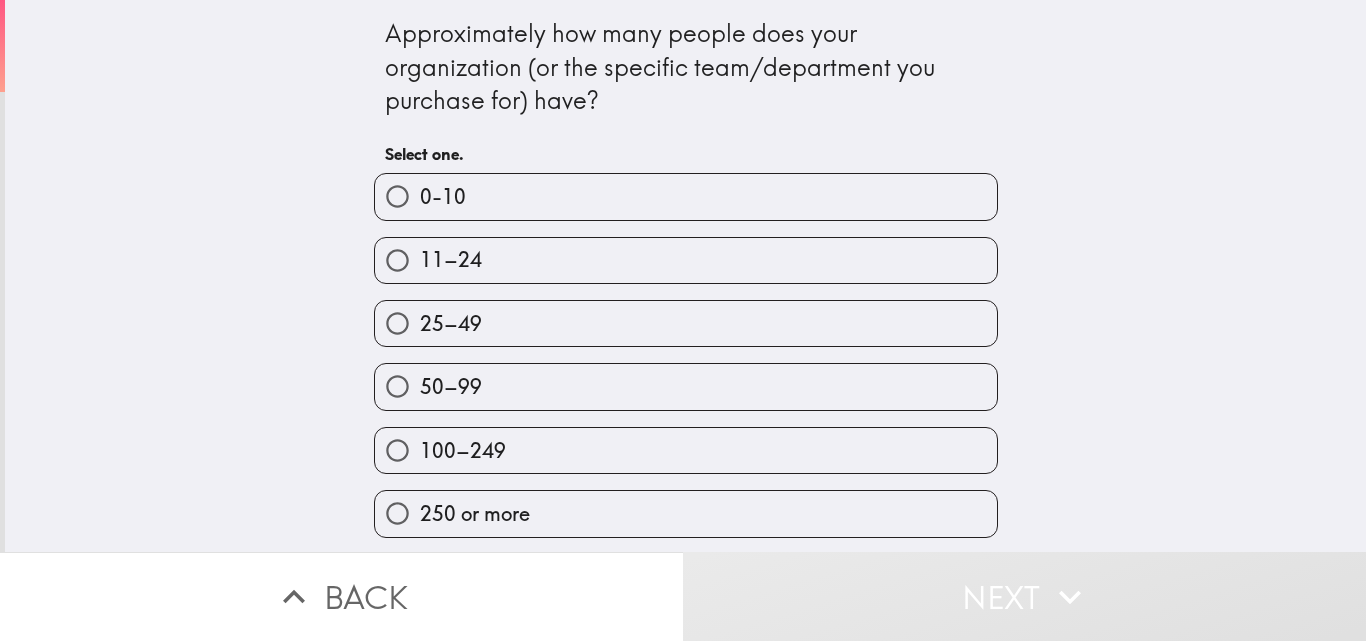 scroll, scrollTop: 1, scrollLeft: 0, axis: vertical 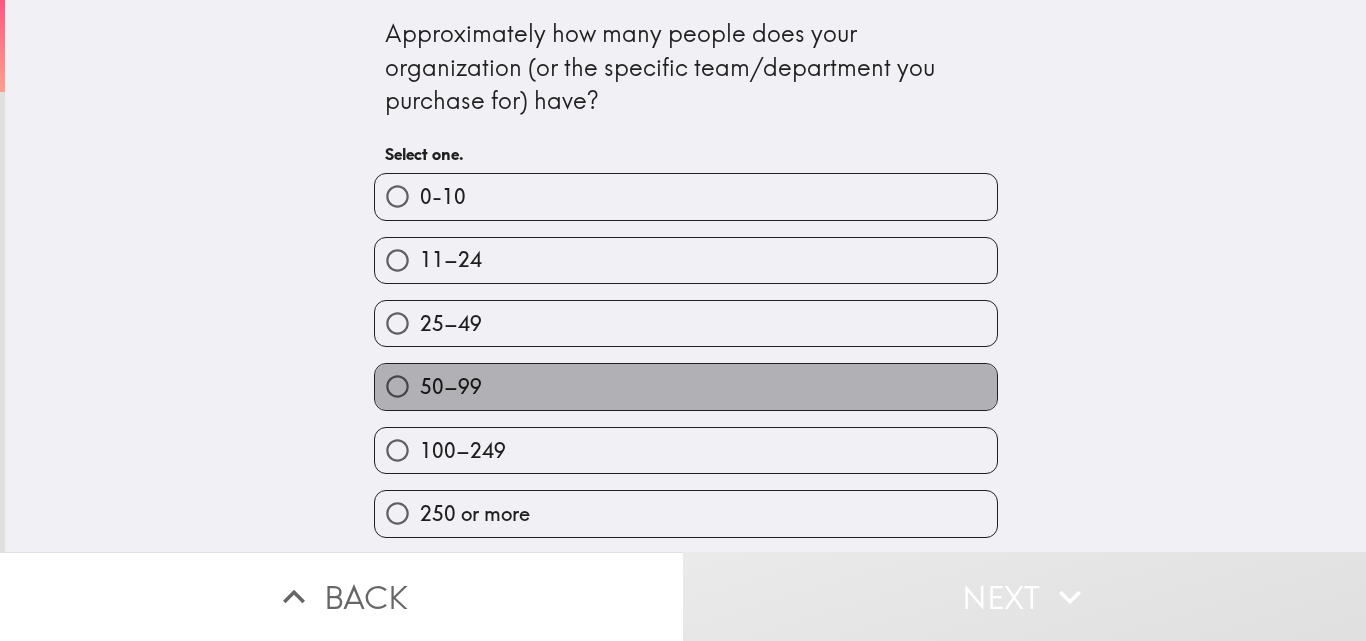 click on "50–99" at bounding box center (686, 386) 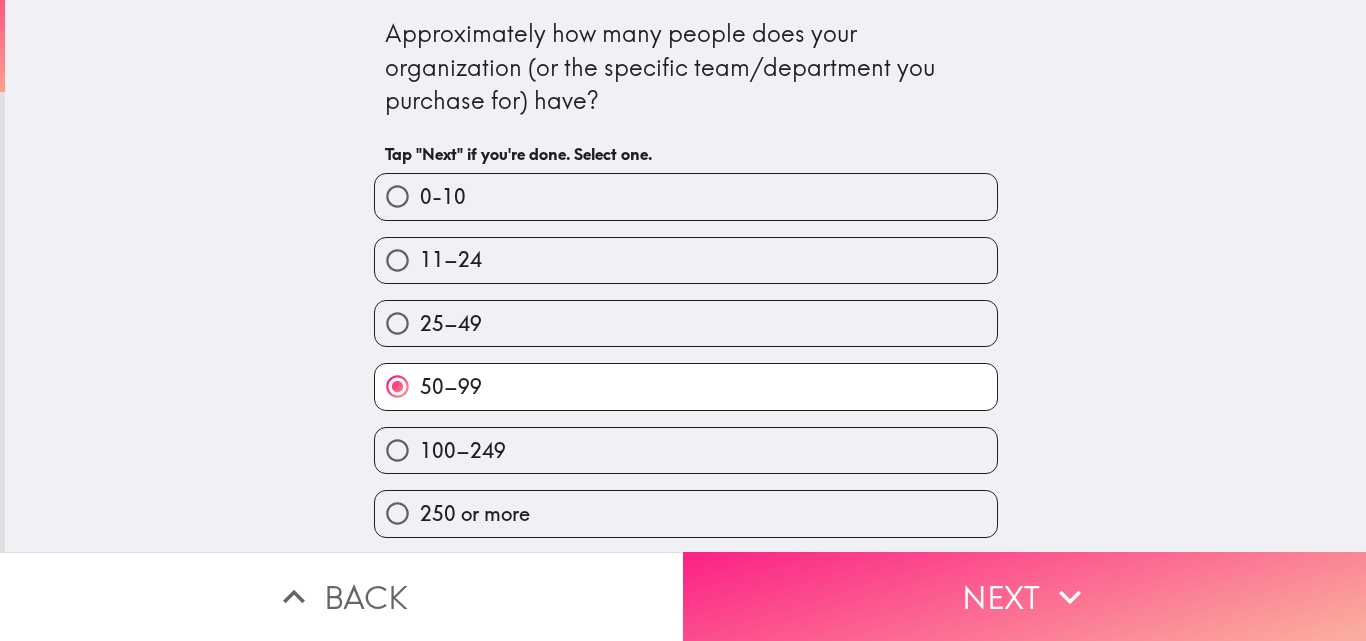 click on "Next" at bounding box center [1024, 596] 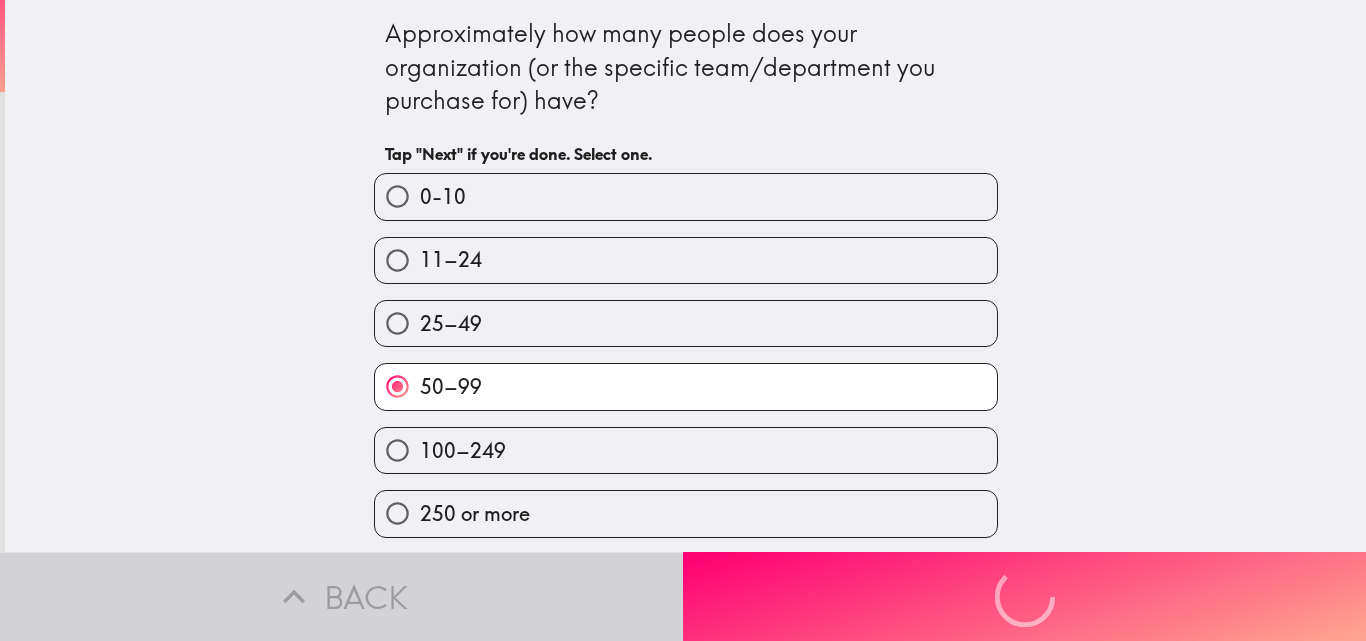 scroll, scrollTop: 0, scrollLeft: 0, axis: both 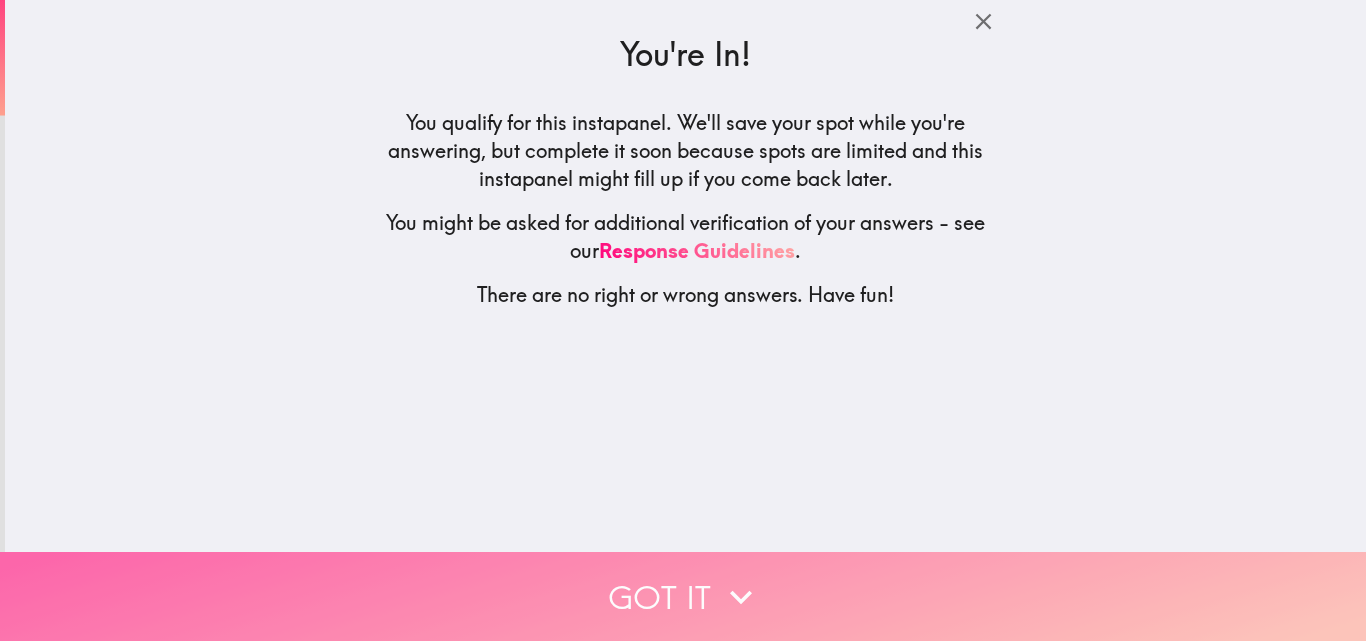 click 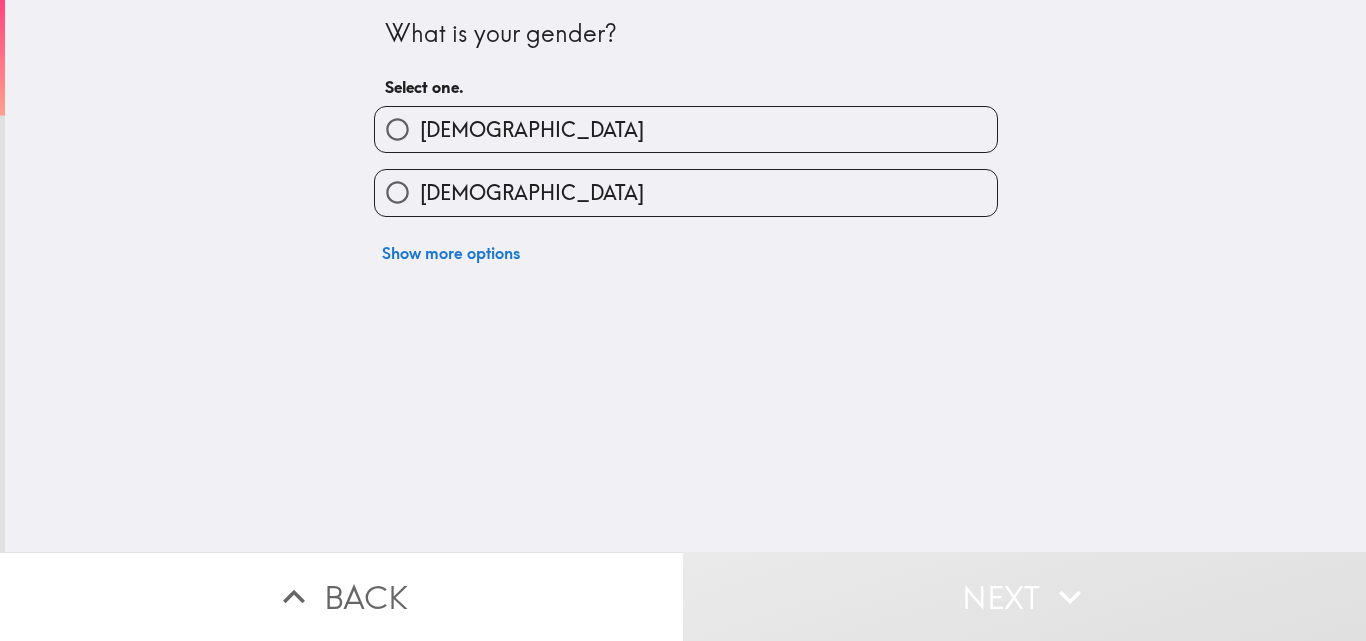 click on "[DEMOGRAPHIC_DATA]" at bounding box center (686, 192) 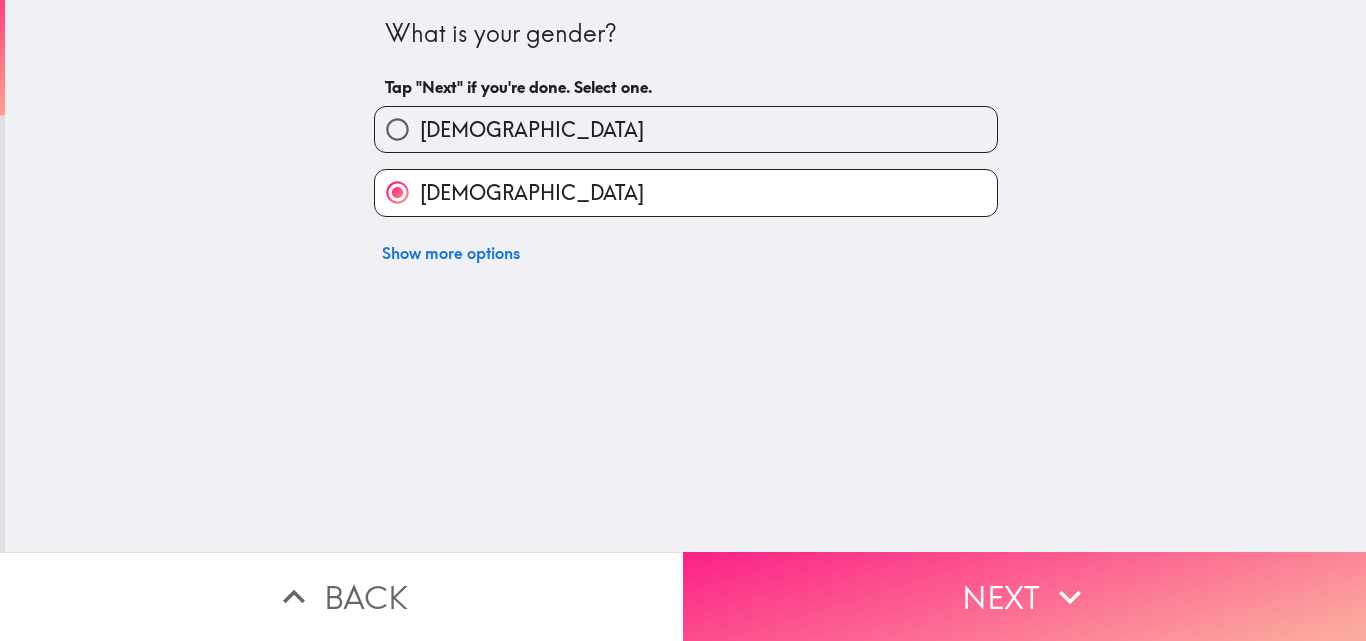 click on "Next" at bounding box center [1024, 596] 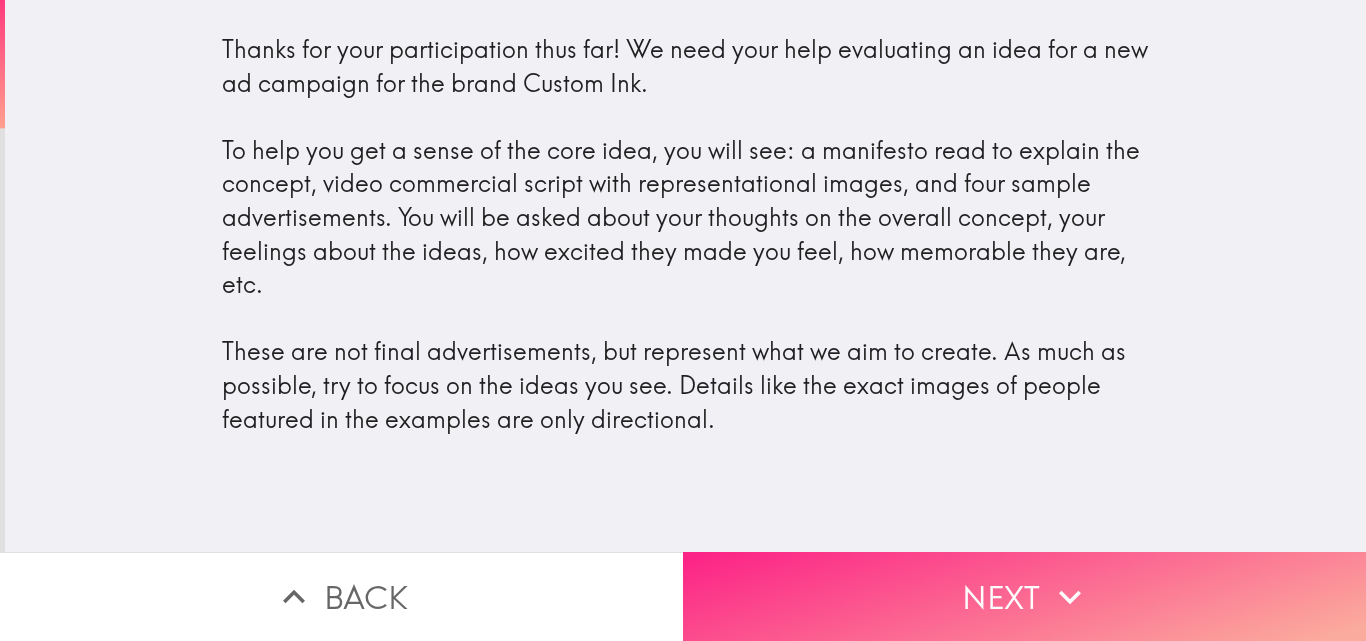 click on "Next" at bounding box center [1024, 596] 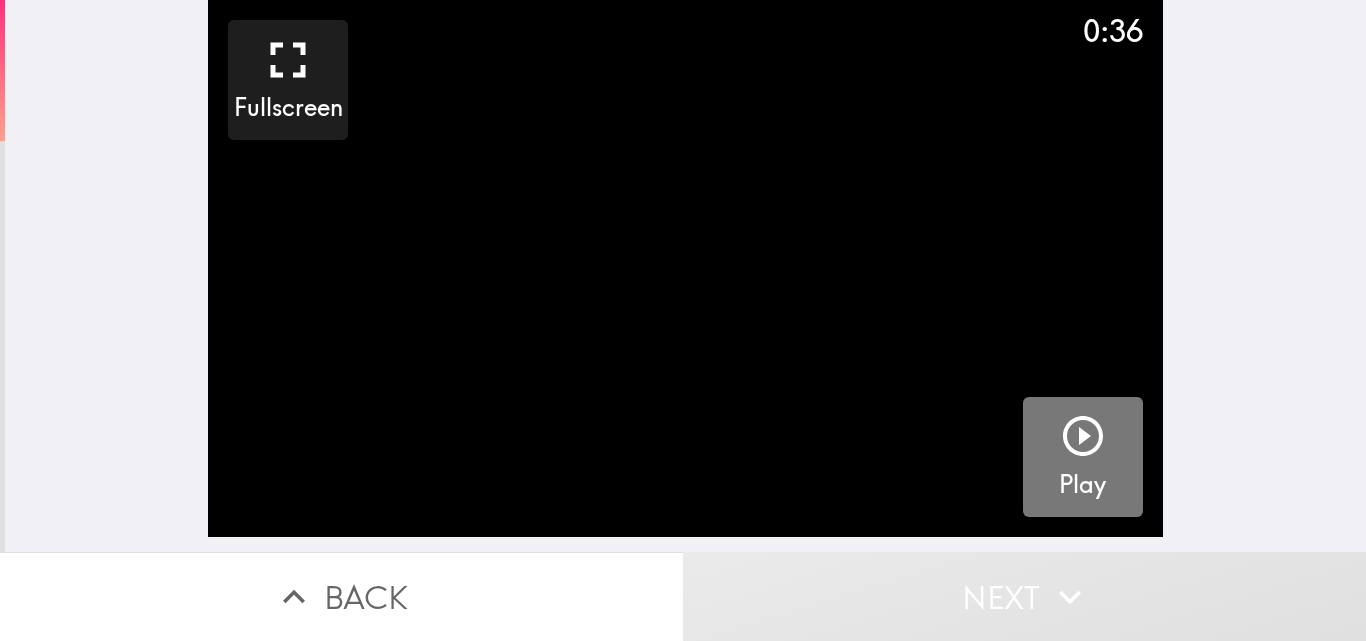click 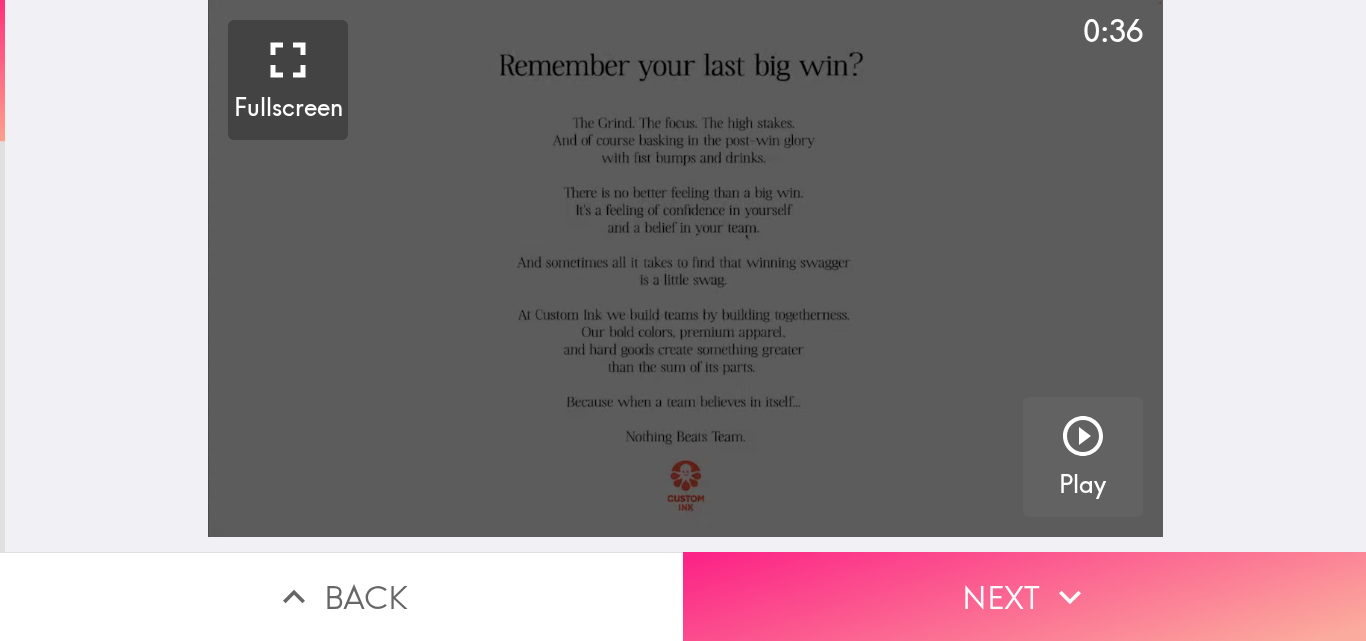 click on "Next" at bounding box center (1024, 596) 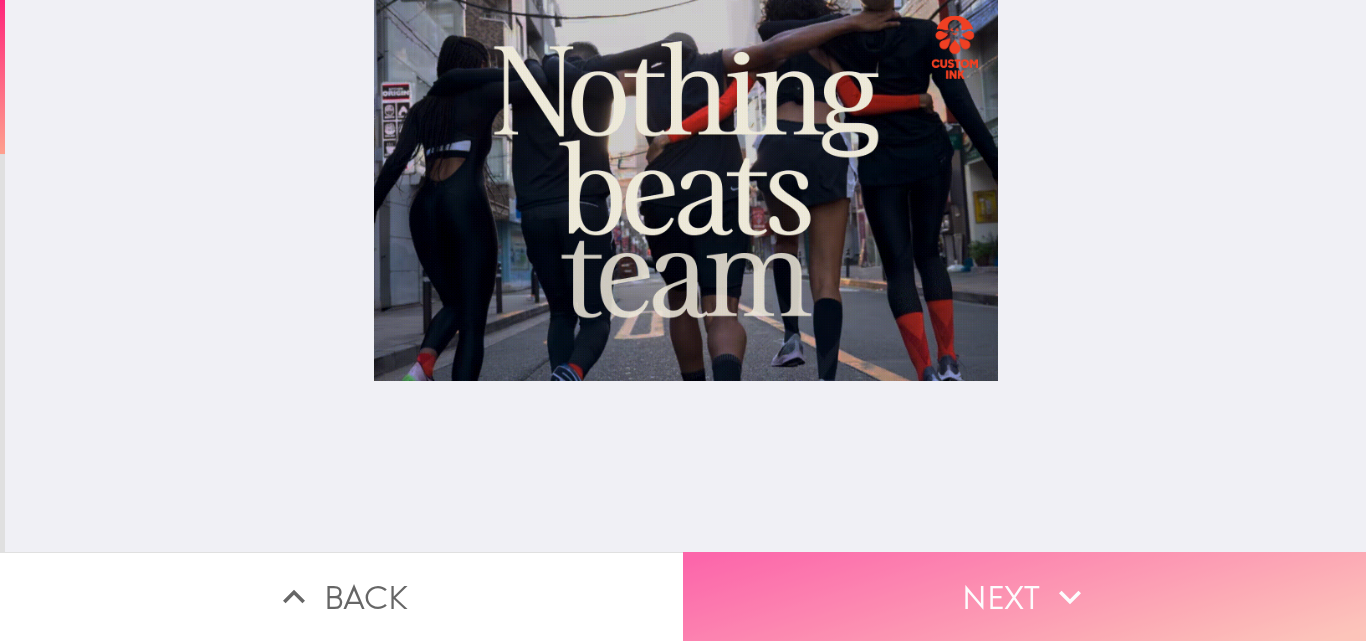 click on "Next" at bounding box center (1024, 596) 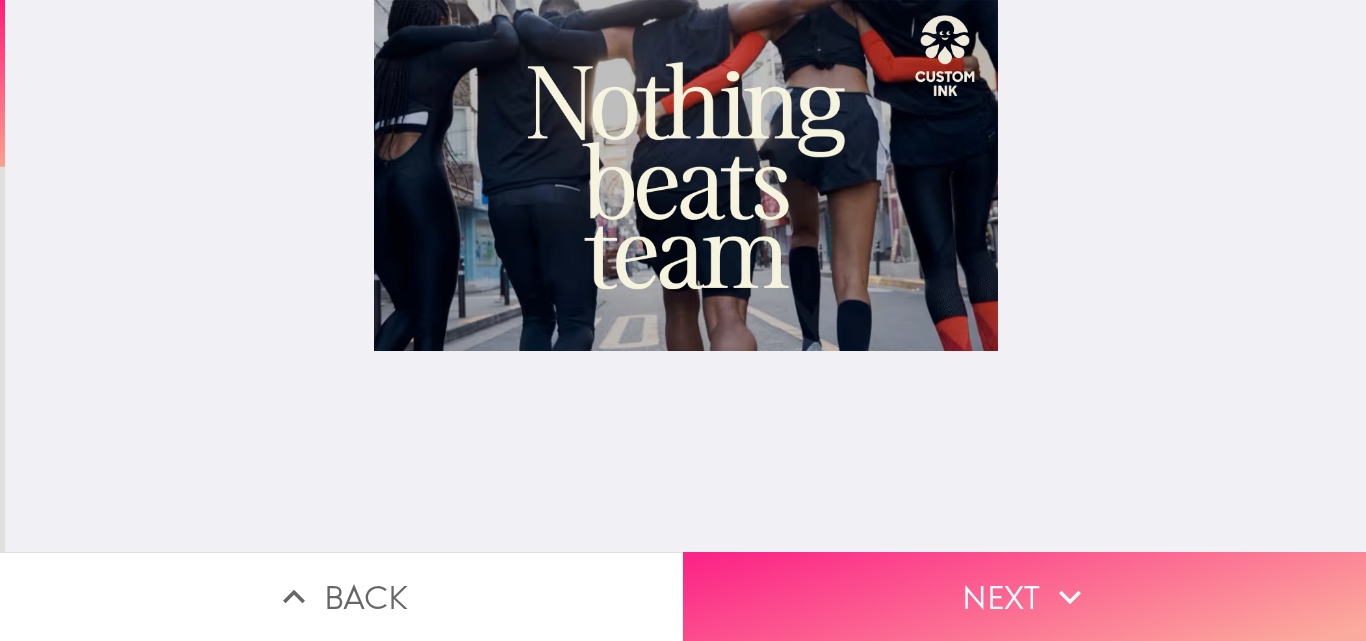 click on "Next" at bounding box center [1024, 596] 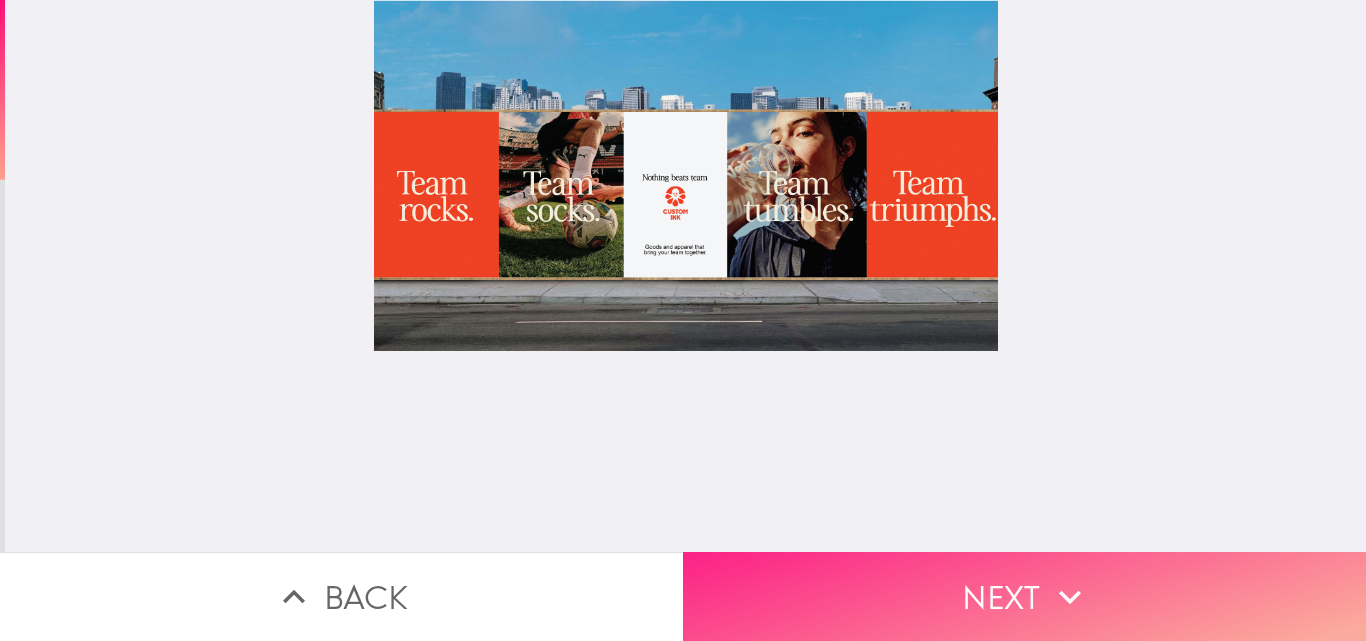 click on "Next" at bounding box center [1024, 596] 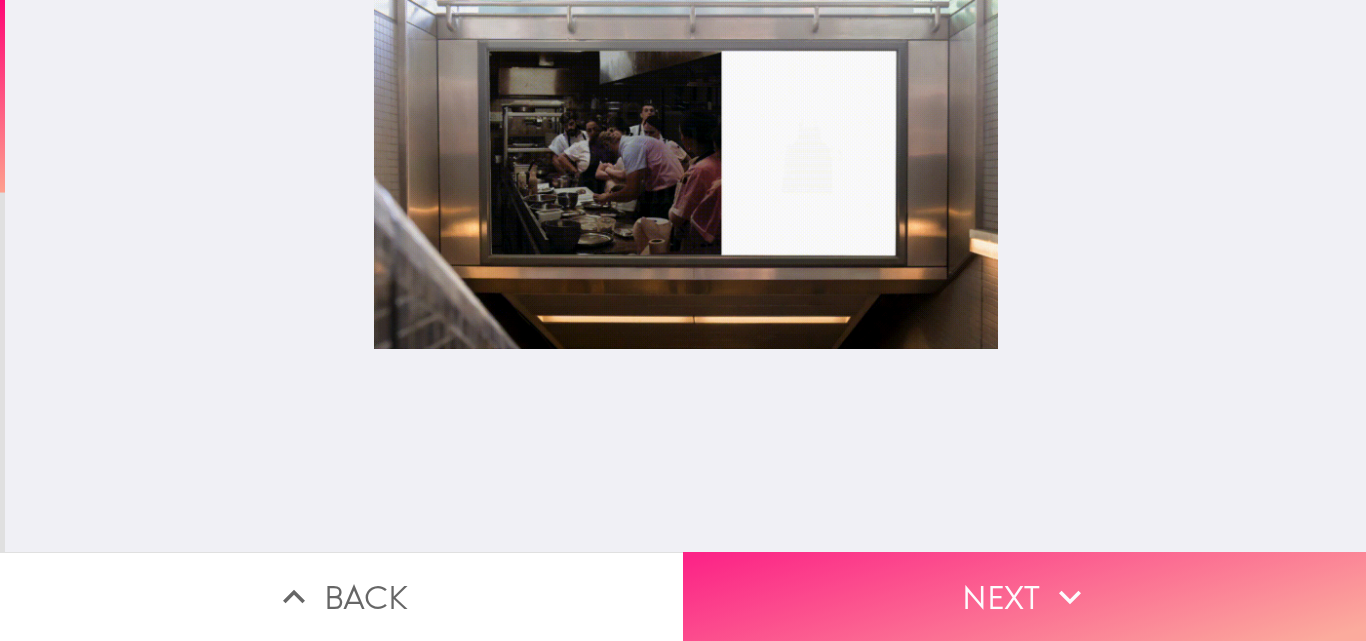 click on "Next" at bounding box center (1024, 596) 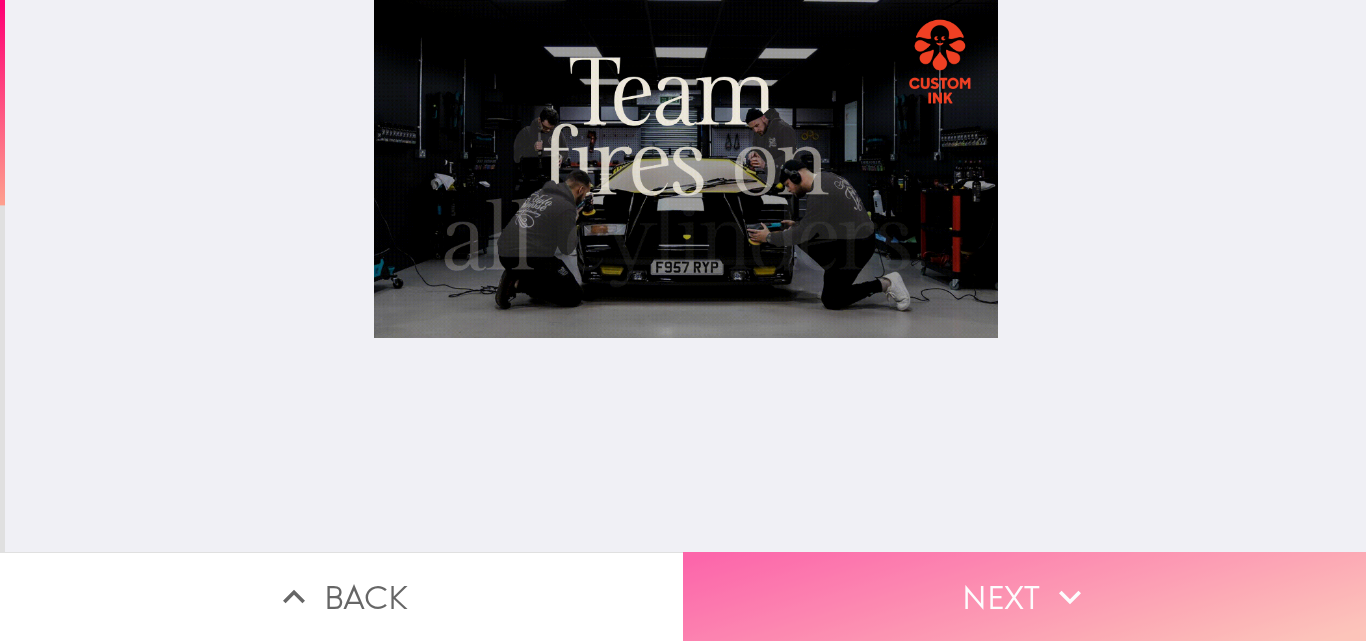 click on "Next" at bounding box center (1024, 596) 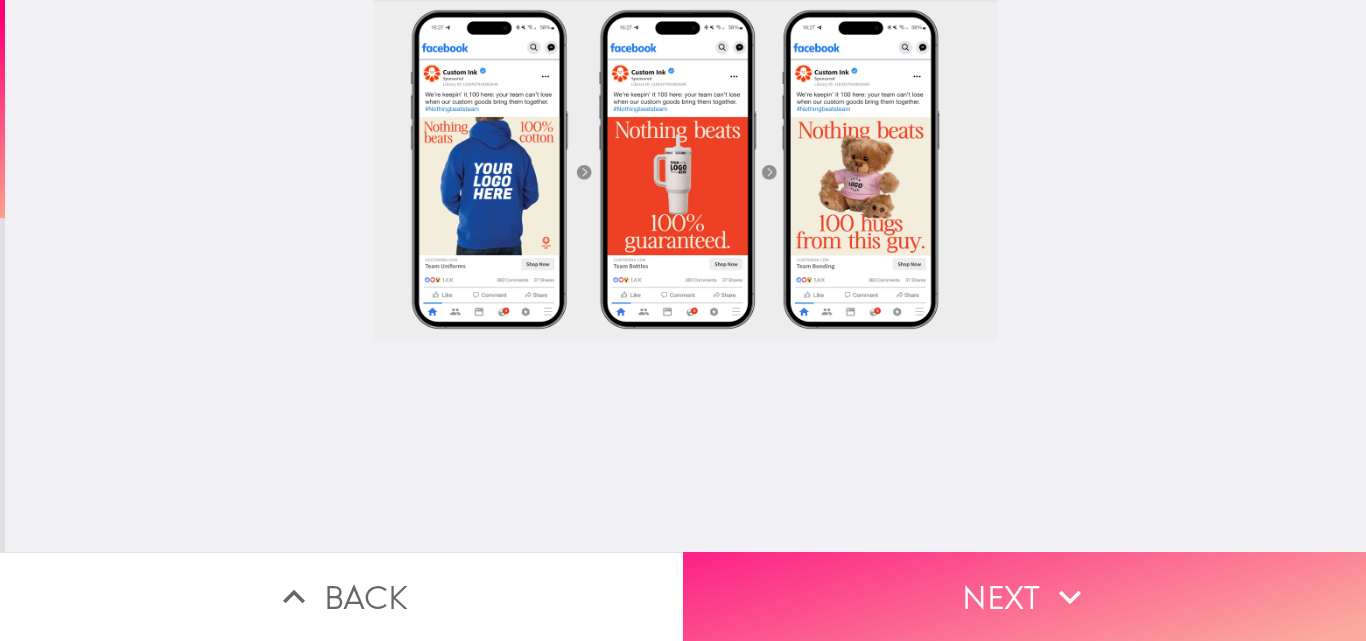 click on "Next" at bounding box center [1024, 596] 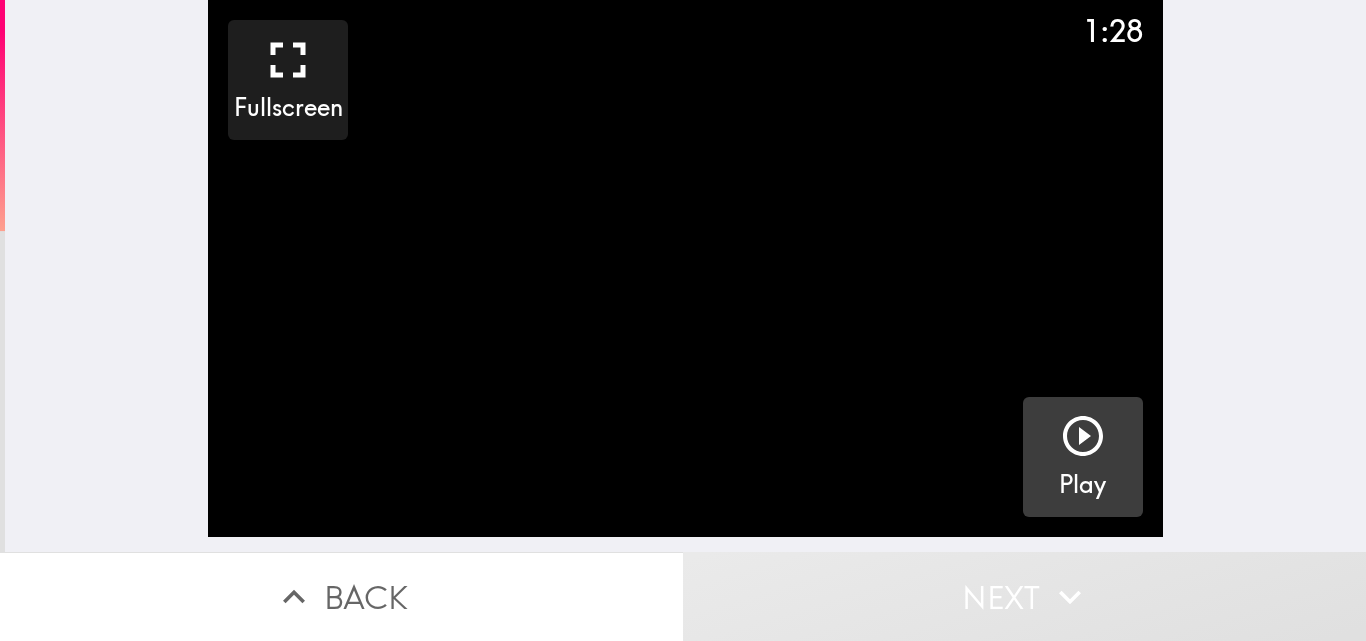 click 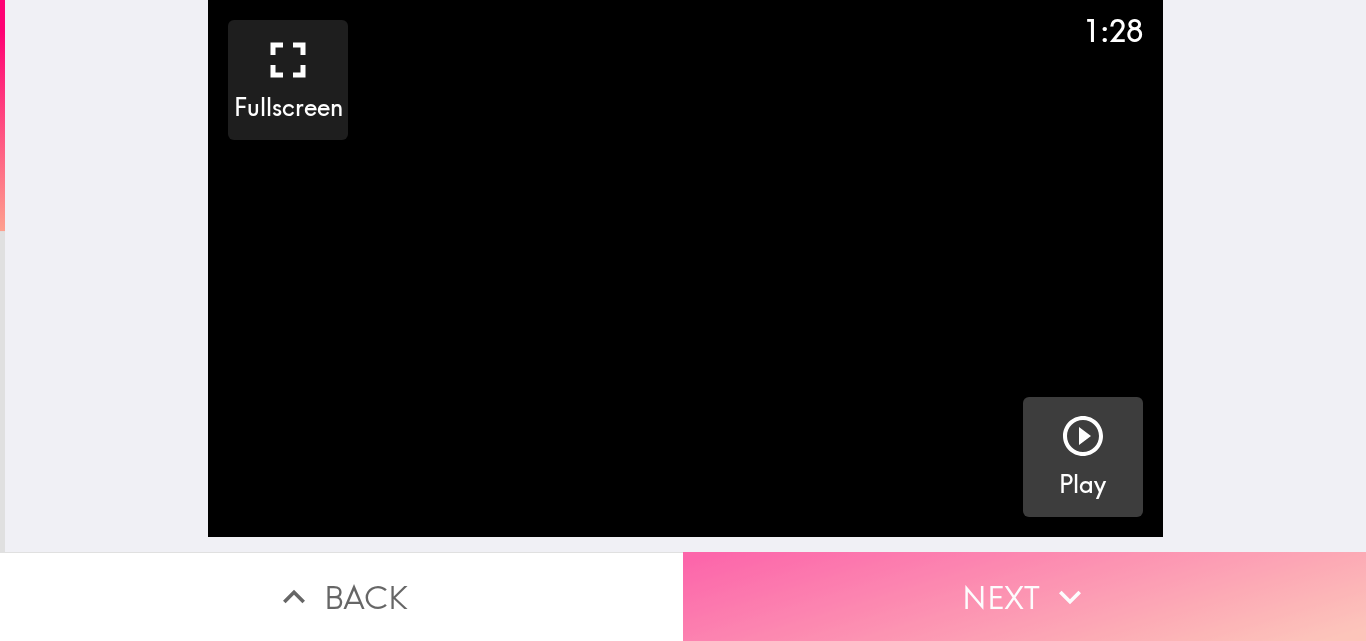 click on "Next" at bounding box center (1024, 596) 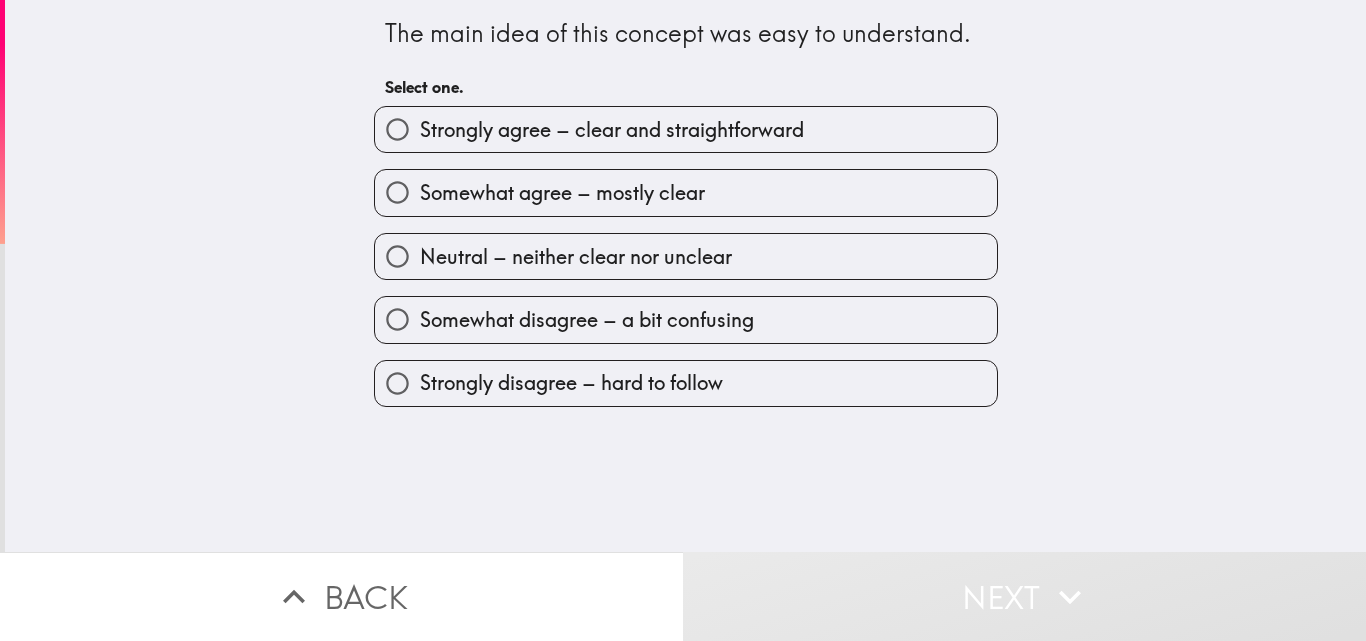 click on "Strongly agree – clear and straightforward" at bounding box center [612, 130] 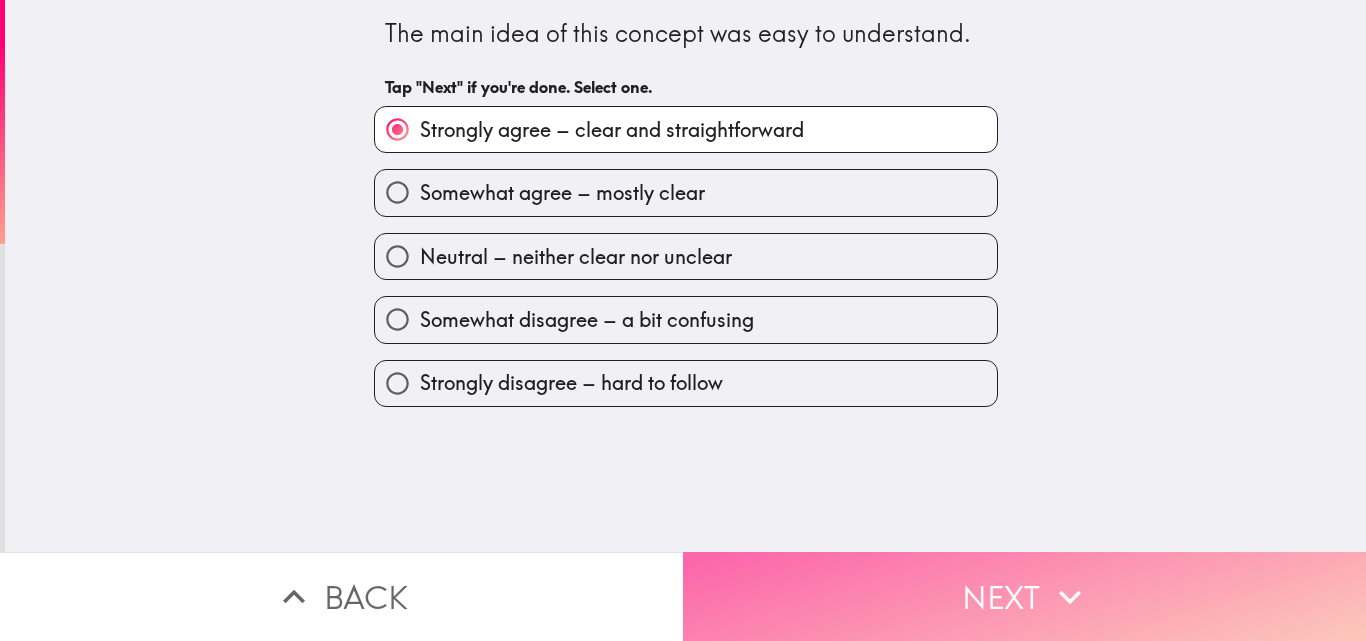 click on "Next" at bounding box center [1024, 596] 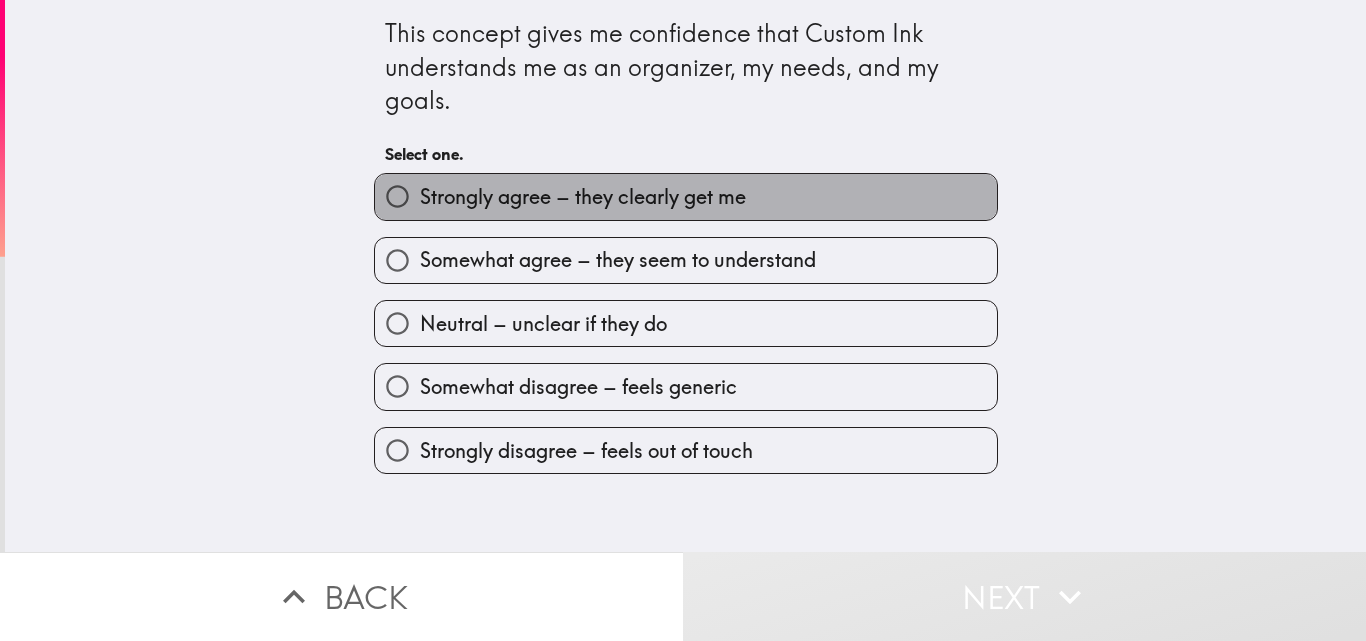 click on "Strongly agree – they clearly get me" at bounding box center [583, 197] 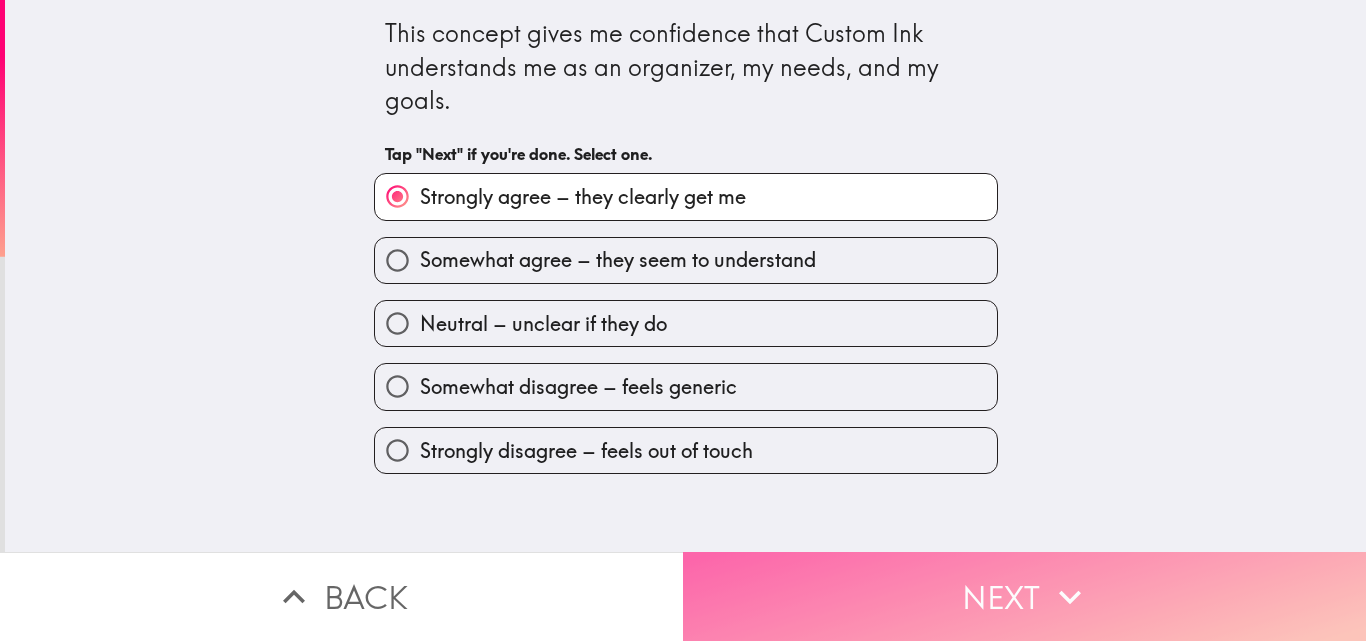 click on "Next" at bounding box center (1024, 596) 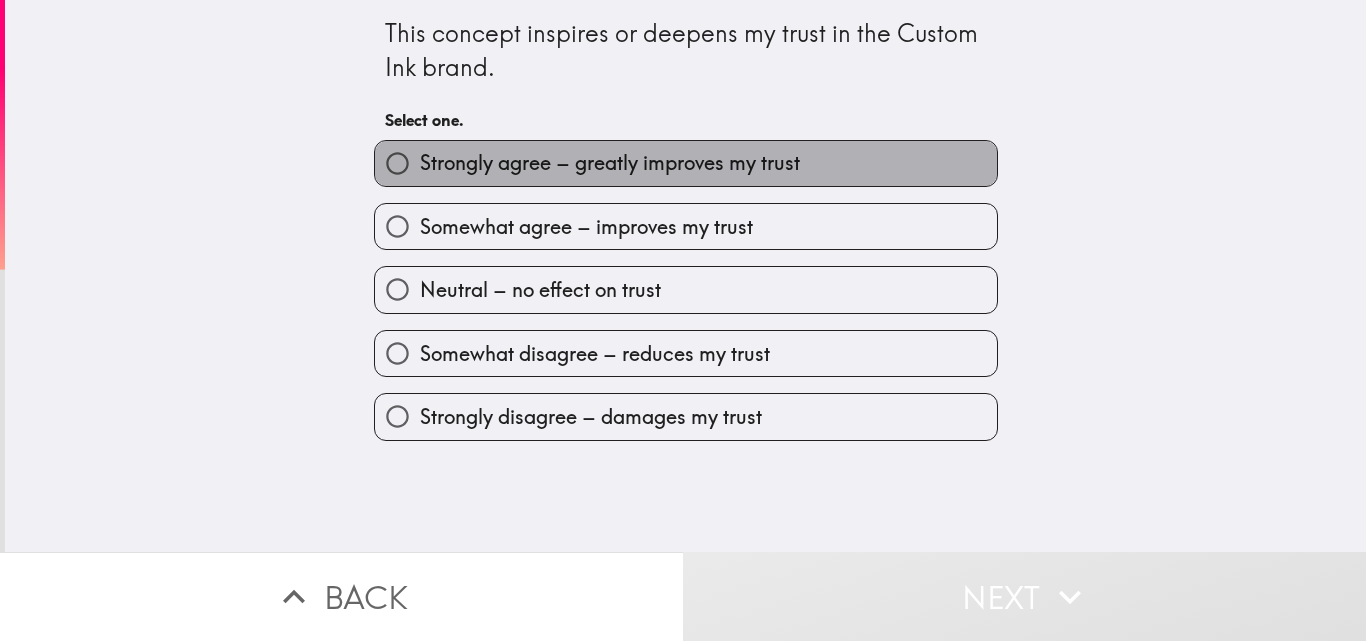 click on "Strongly agree – greatly improves my trust" at bounding box center (610, 163) 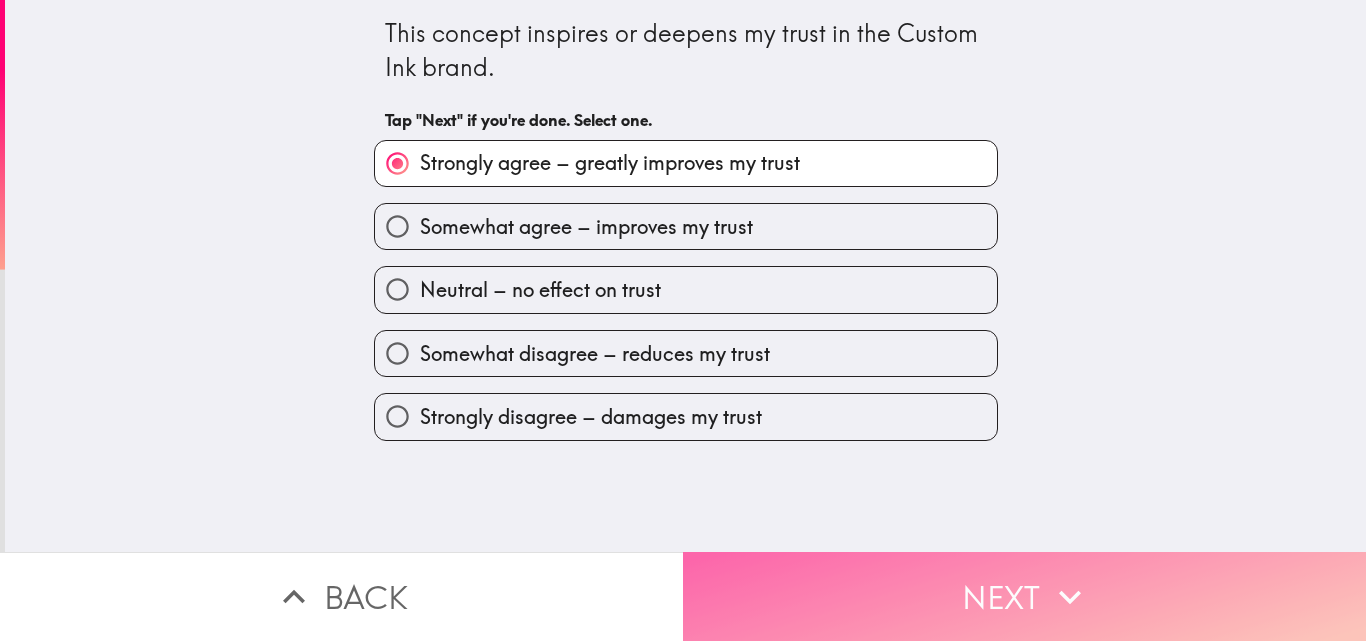 click 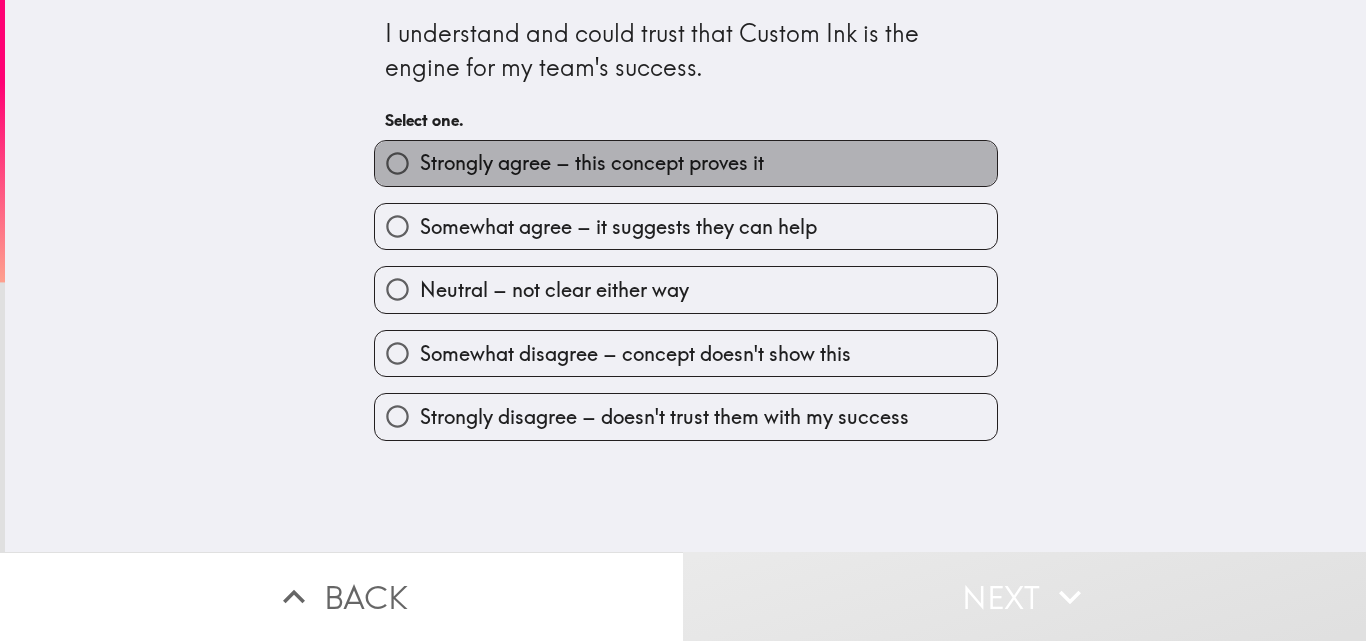 click on "Strongly agree – this concept proves it" at bounding box center [592, 163] 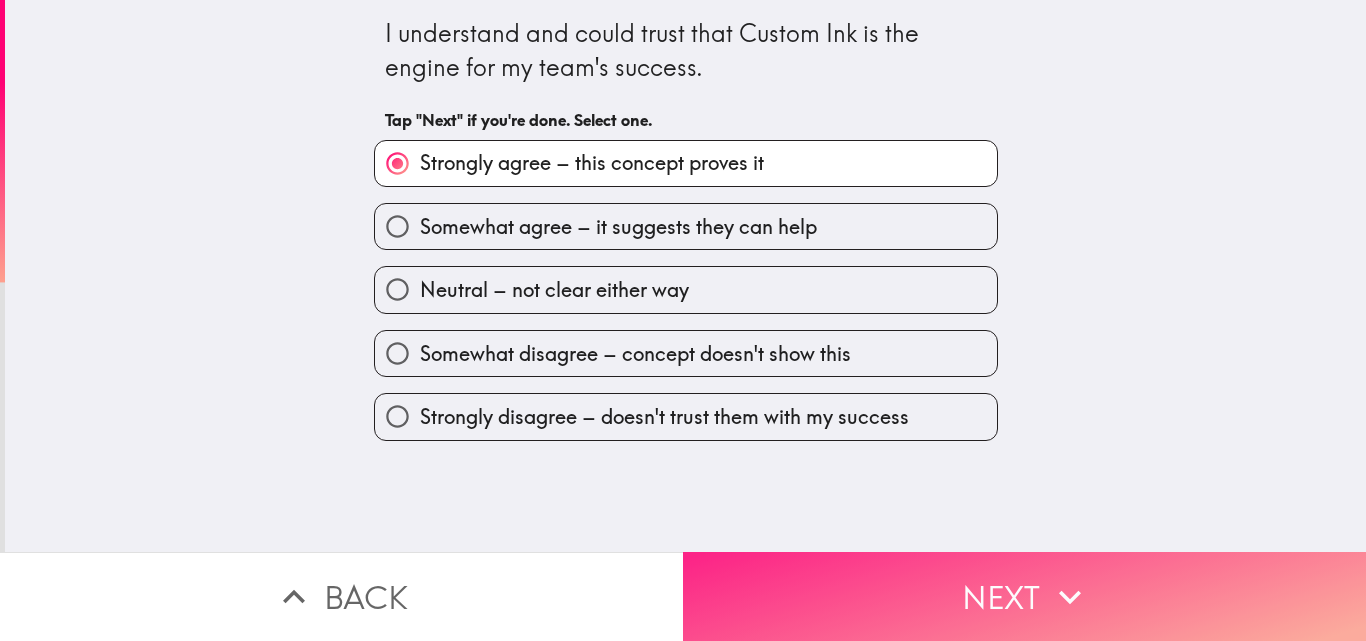 click on "Next" at bounding box center (1024, 596) 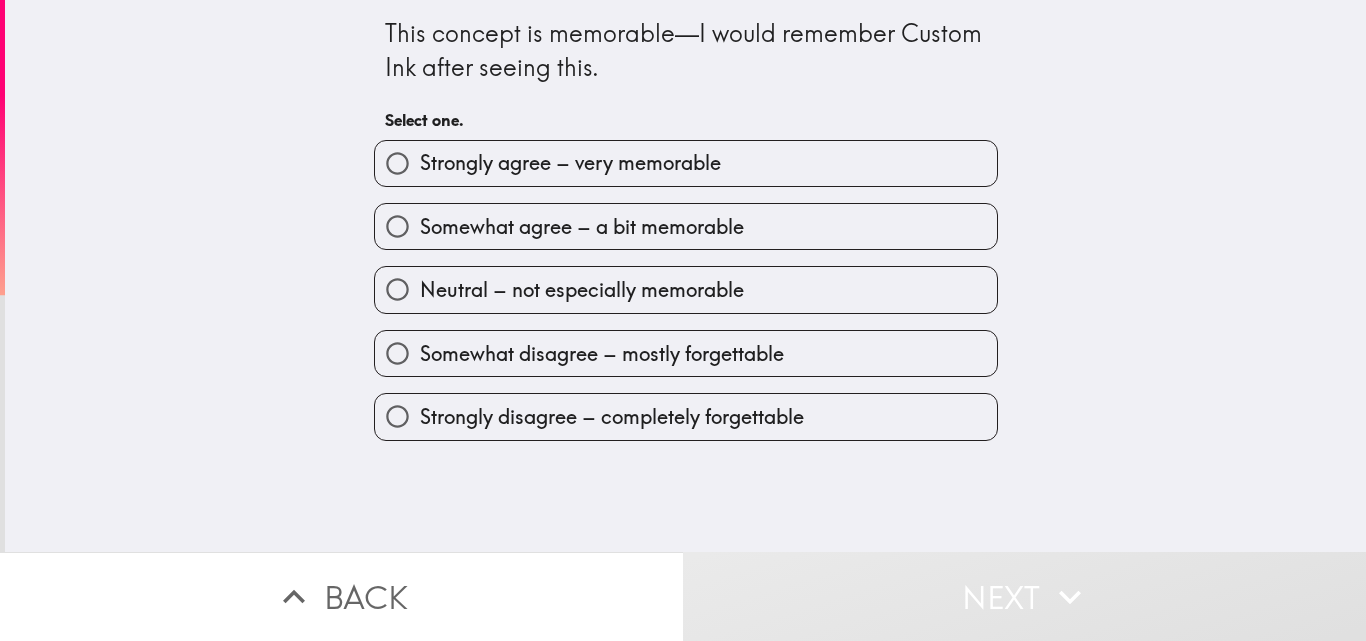 click on "Strongly agree – very memorable" at bounding box center (686, 163) 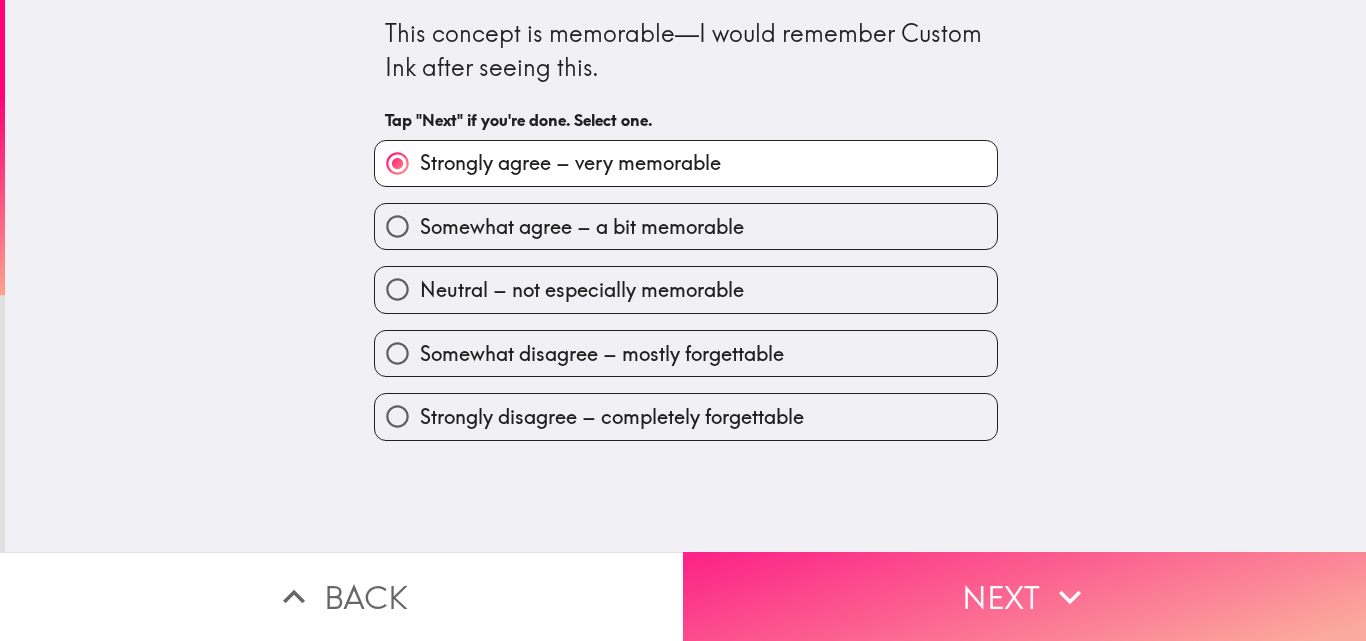 click on "Next" at bounding box center (1024, 596) 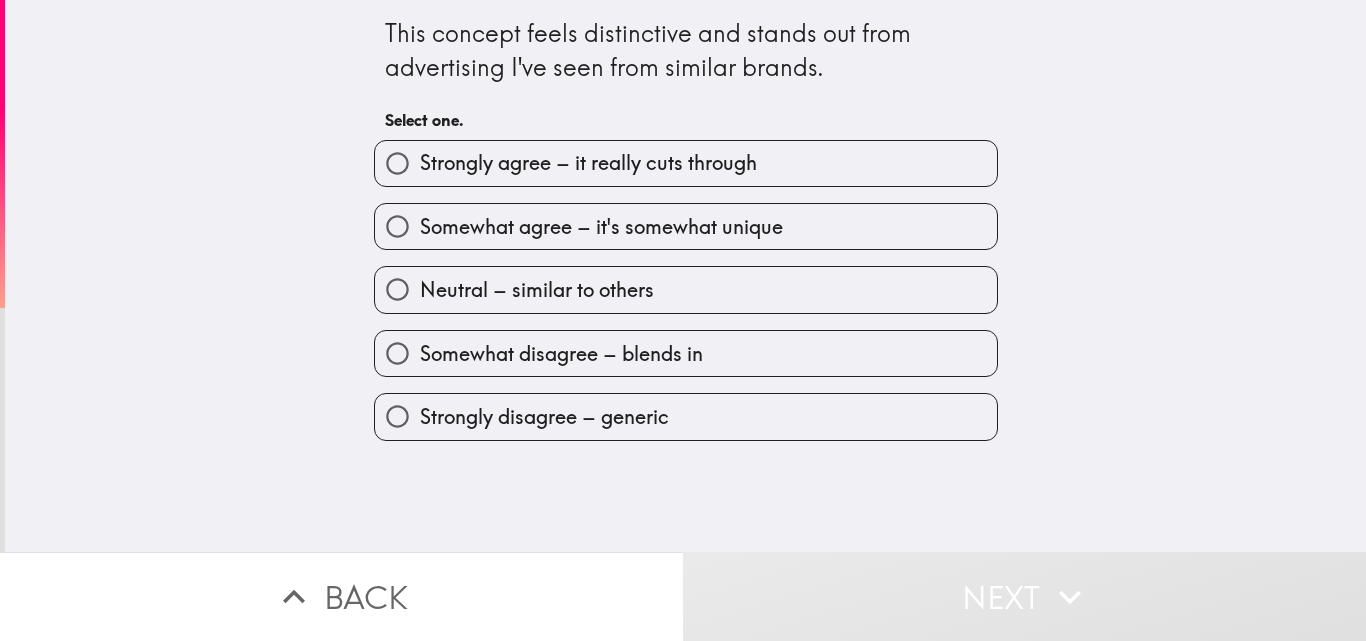 click on "Strongly agree – it really cuts through" at bounding box center [686, 163] 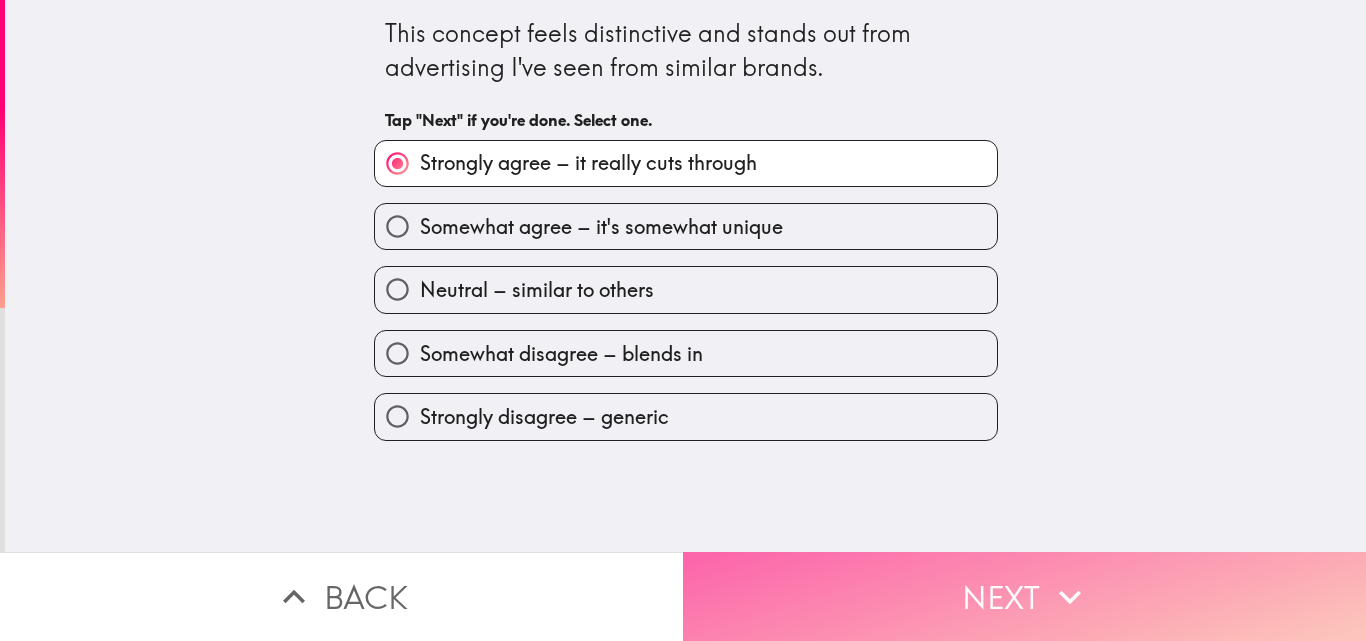 click on "Next" at bounding box center [1024, 596] 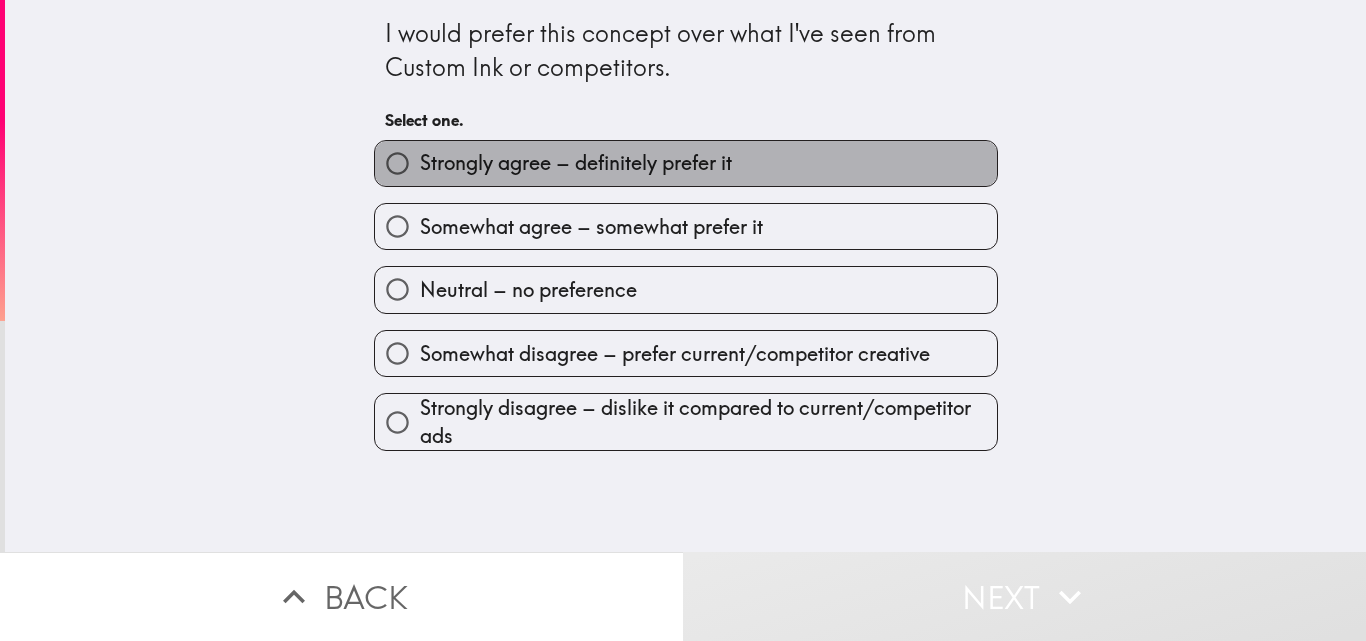 click on "Strongly agree – definitely prefer it" at bounding box center (576, 163) 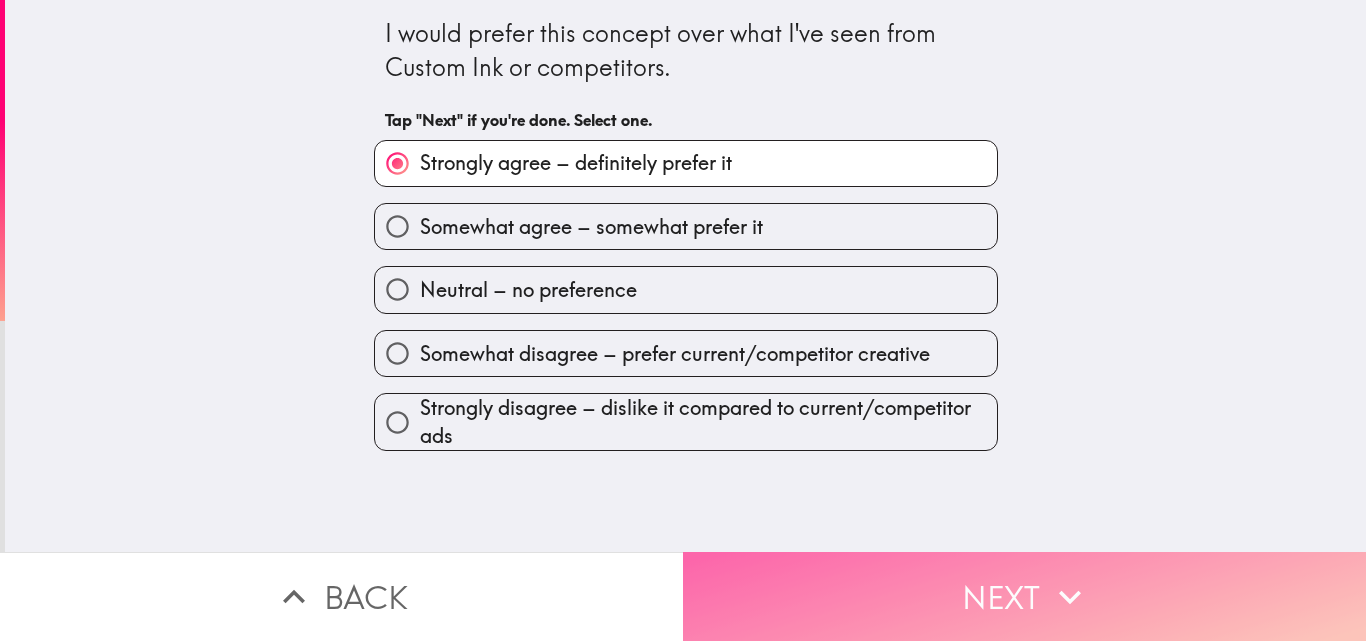 click on "Next" at bounding box center (1024, 596) 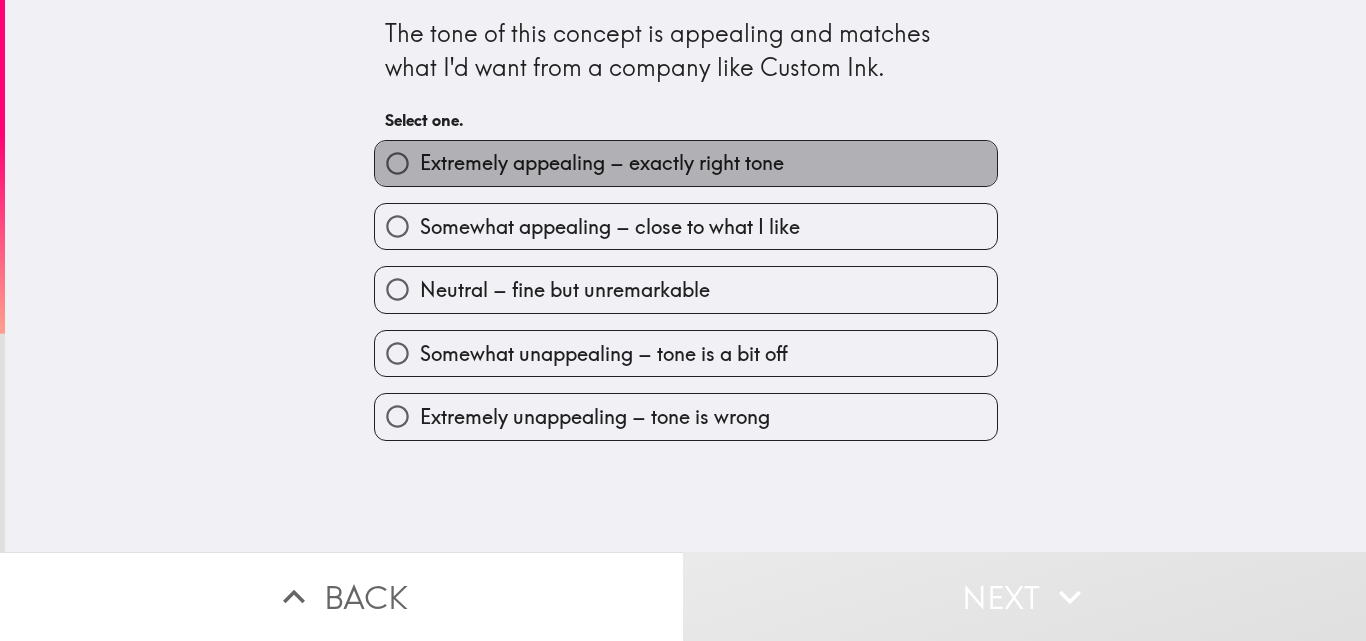 click on "Extremely appealing – exactly right tone" at bounding box center [686, 163] 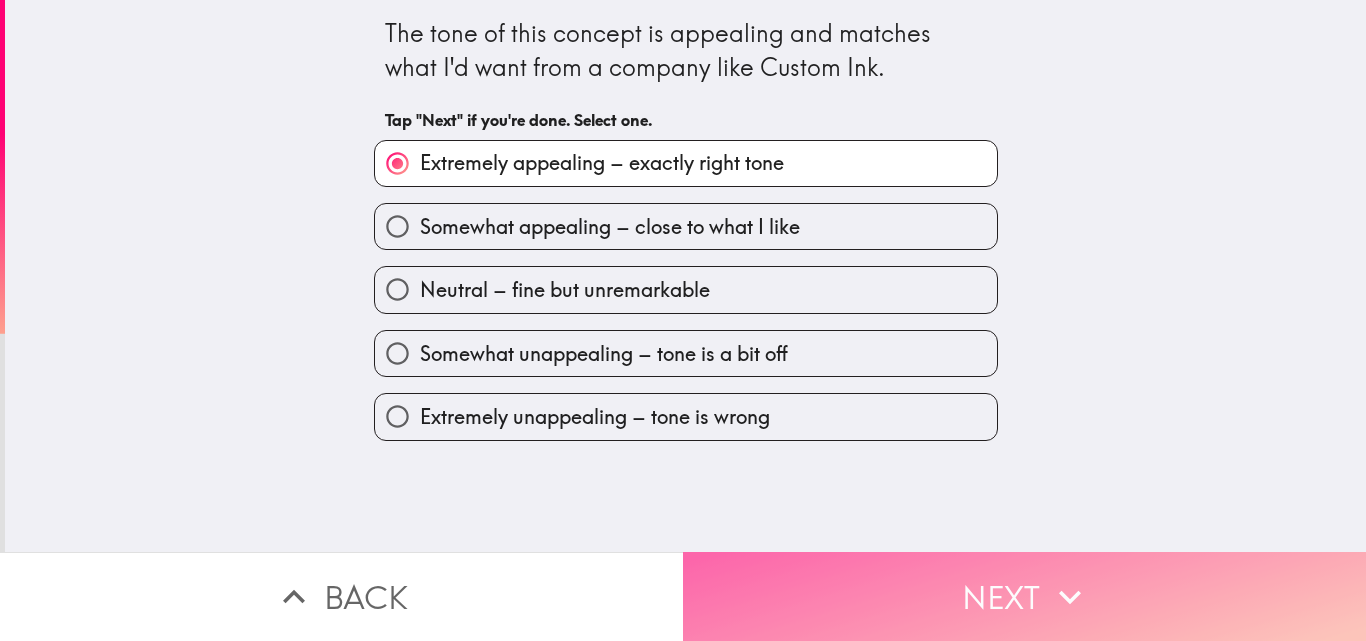 click on "Next" at bounding box center (1024, 596) 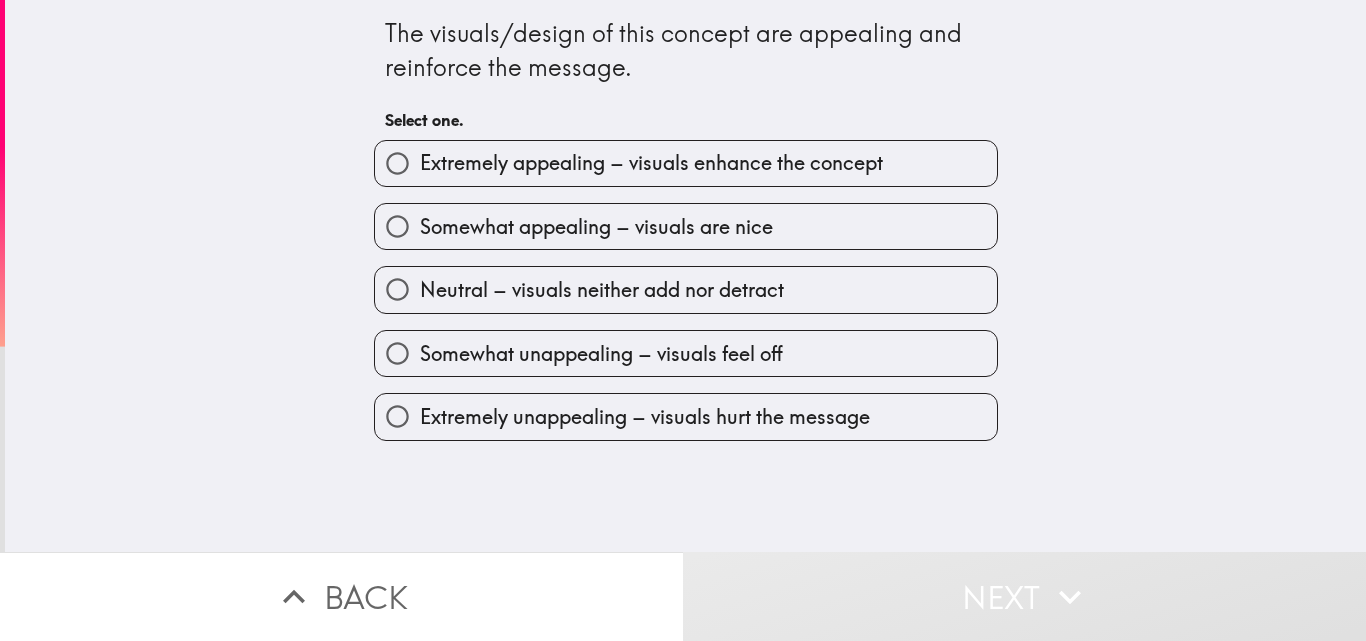 click on "Extremely appealing – visuals enhance the concept" at bounding box center (686, 163) 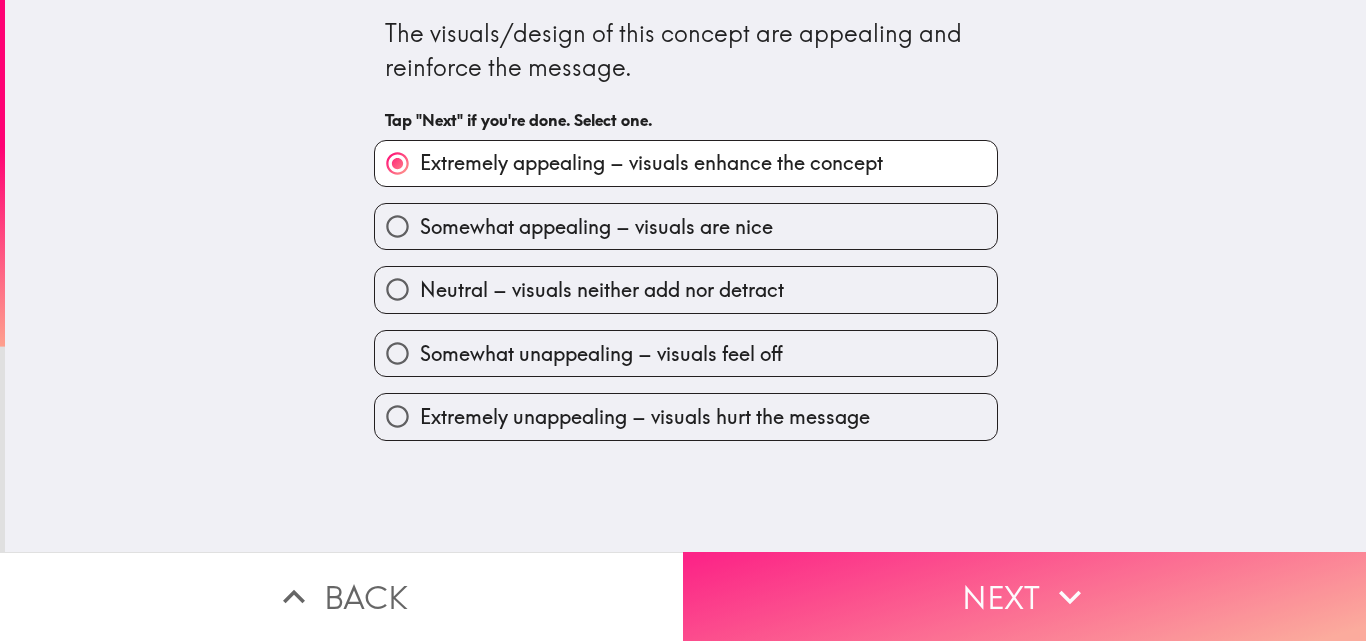 click on "Next" at bounding box center [1024, 596] 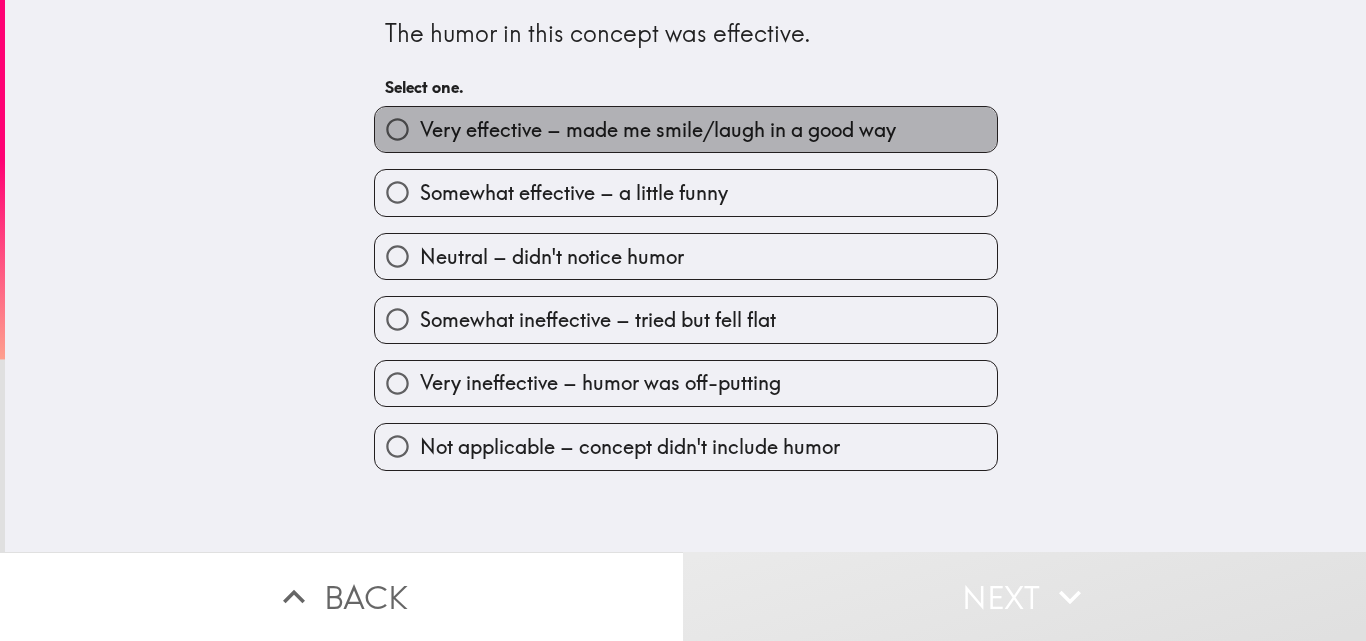 click on "Very effective – made me smile/laugh in a good way" at bounding box center (658, 130) 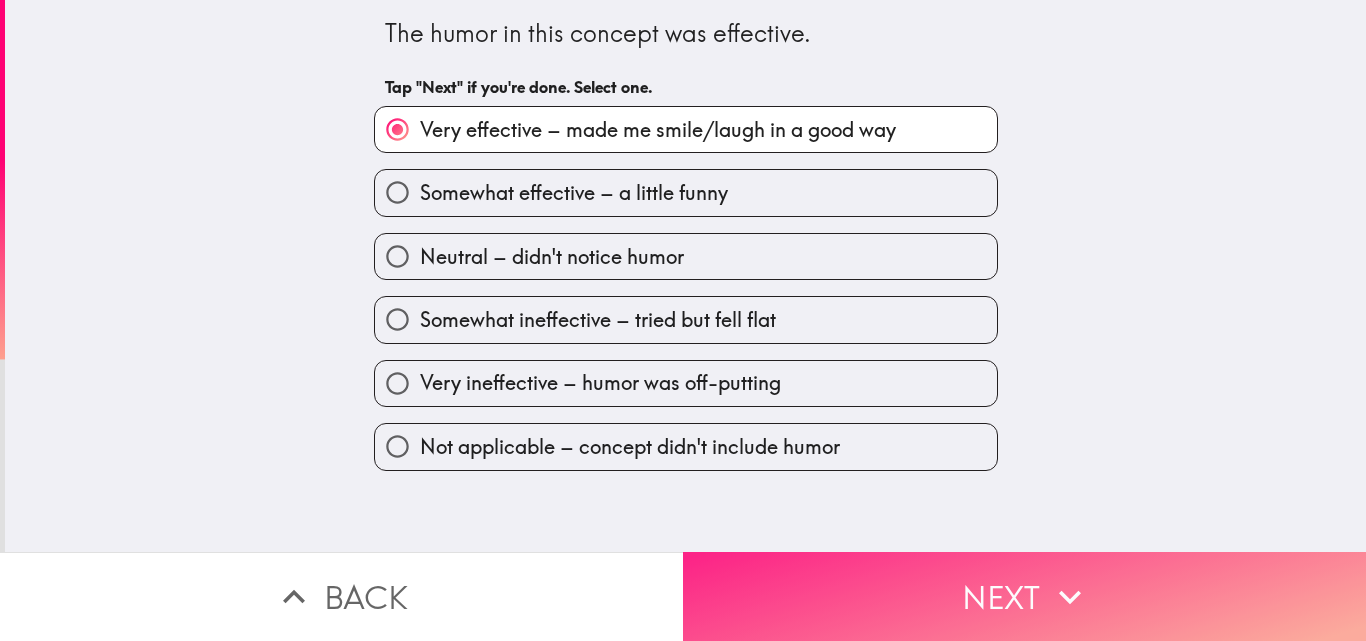 click on "Next" at bounding box center (1024, 596) 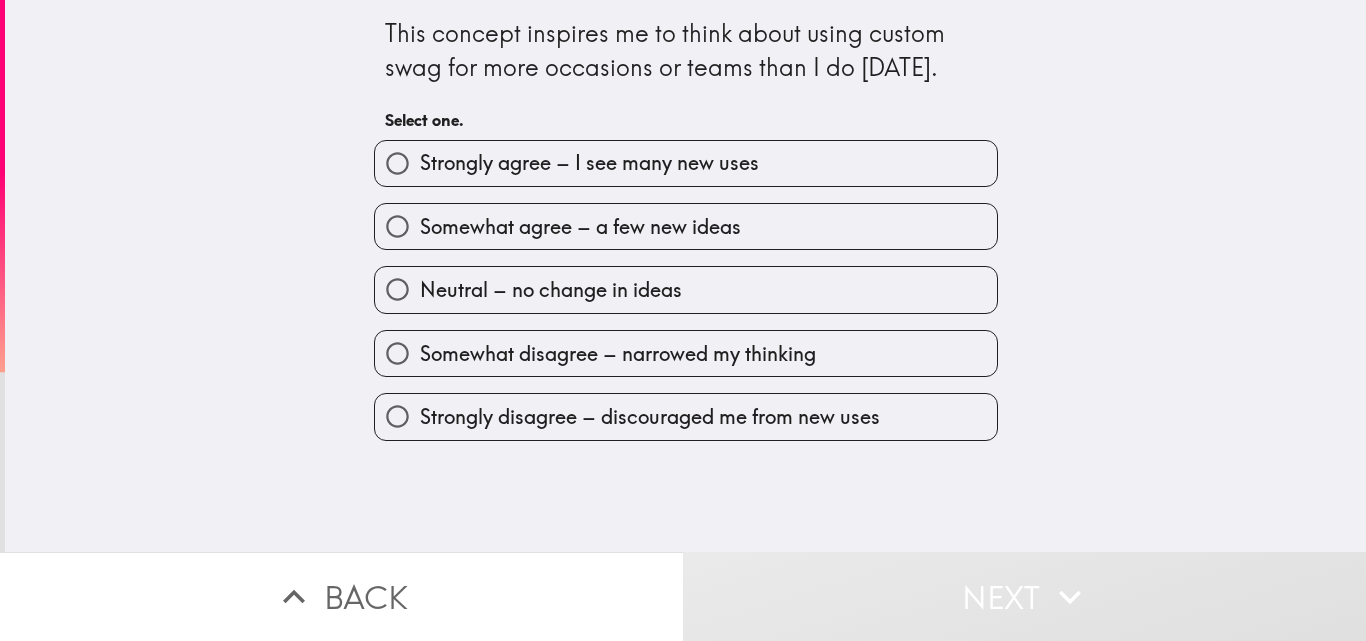 click on "Strongly agree – I see many new uses" at bounding box center (589, 163) 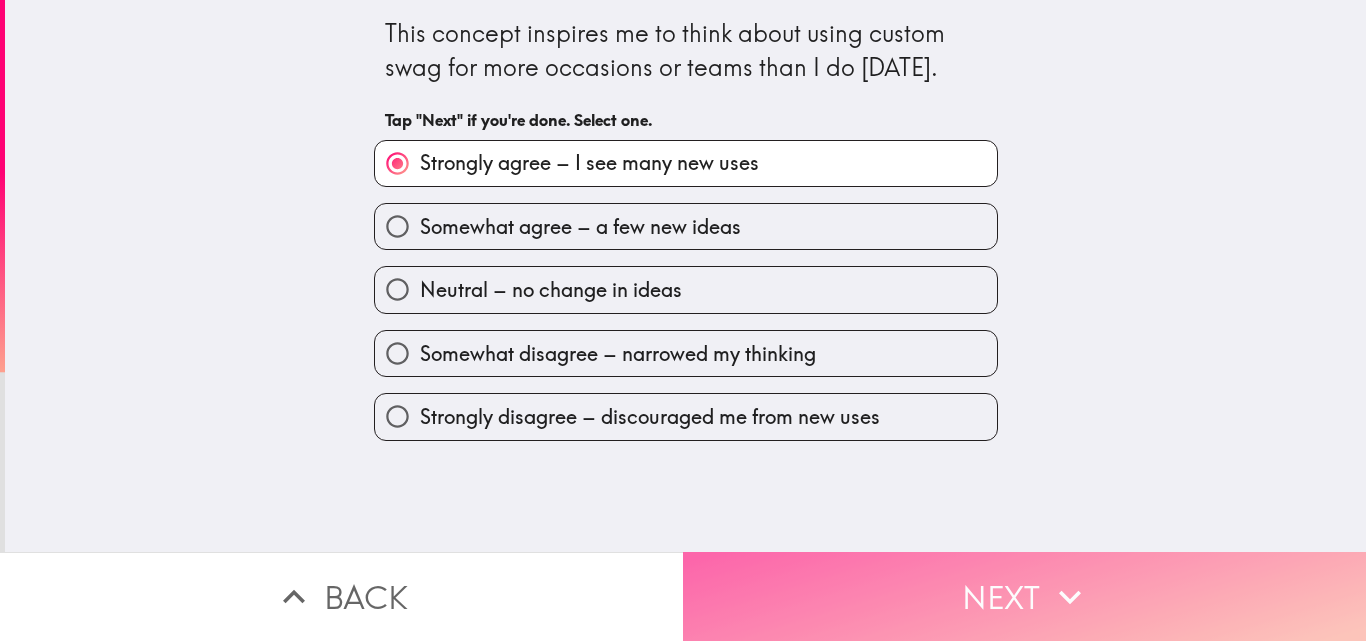 click on "Next" at bounding box center (1024, 596) 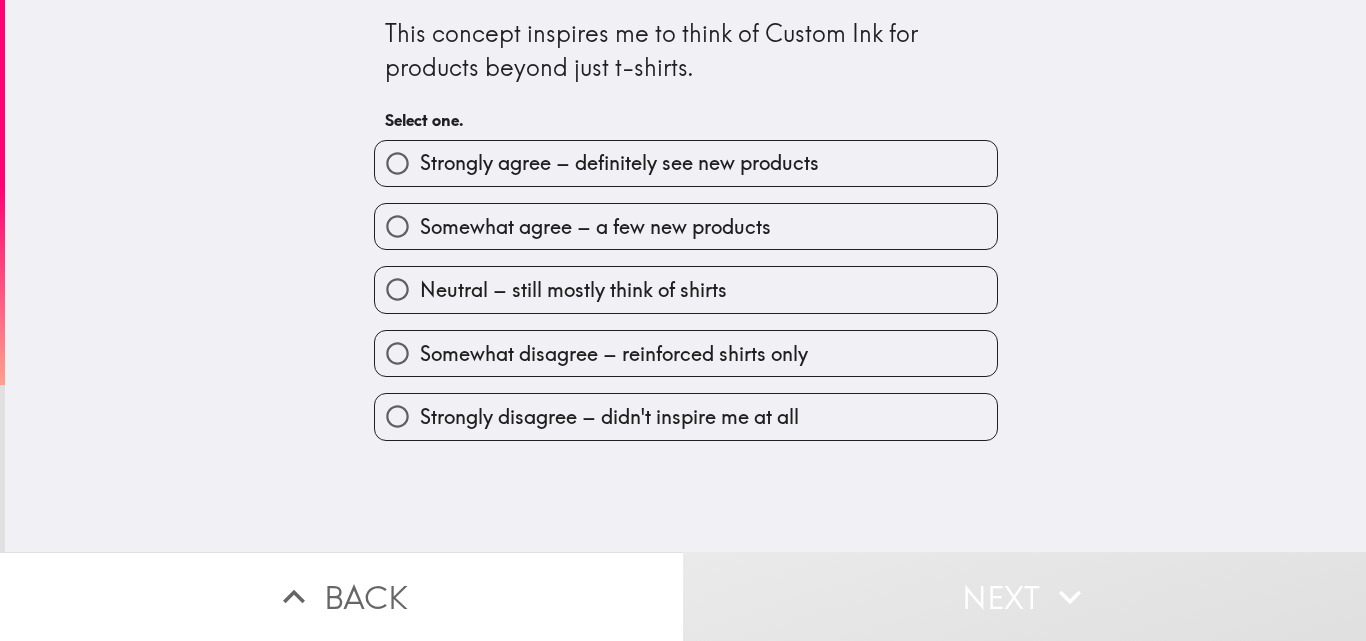 click on "Strongly agree – definitely see new products" at bounding box center (619, 163) 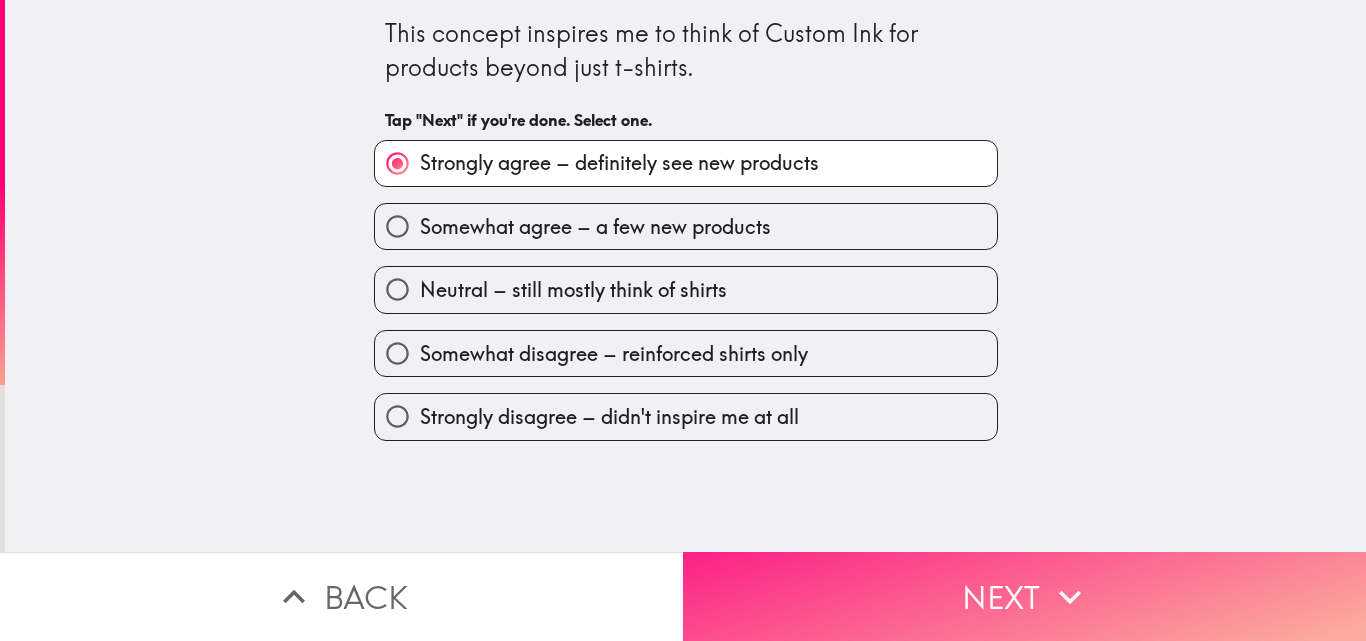 click on "Next" at bounding box center [1024, 596] 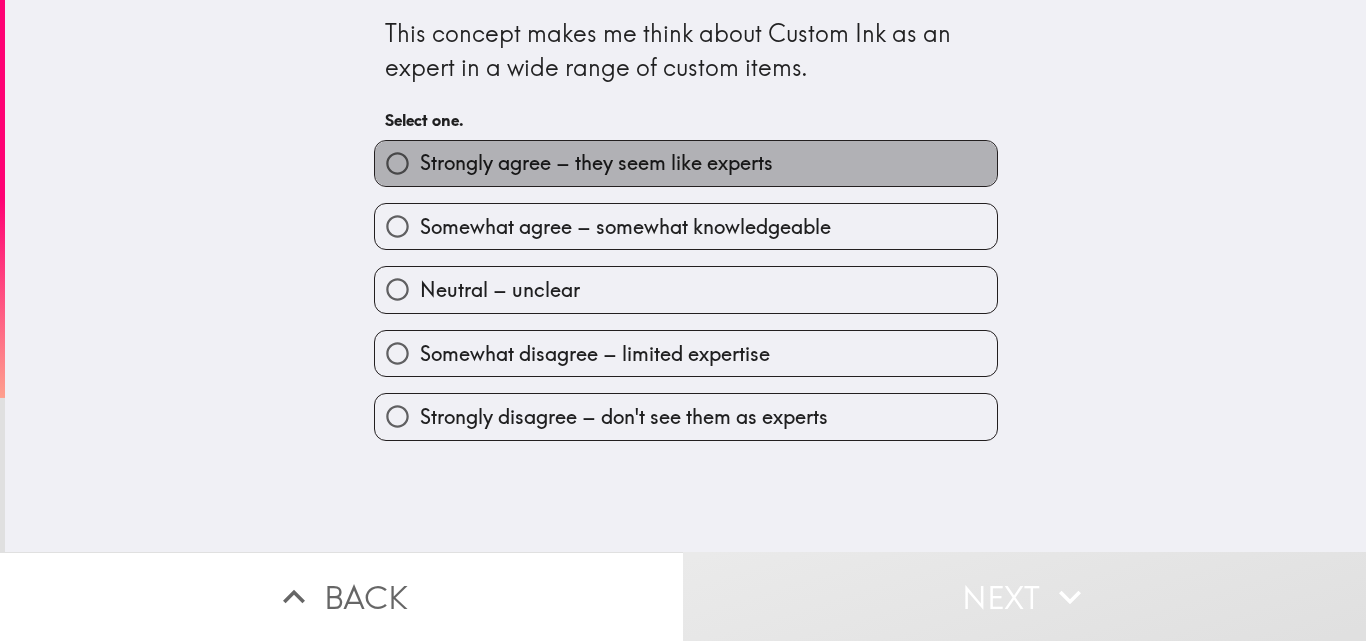 click on "Strongly agree – they seem like experts" at bounding box center [686, 163] 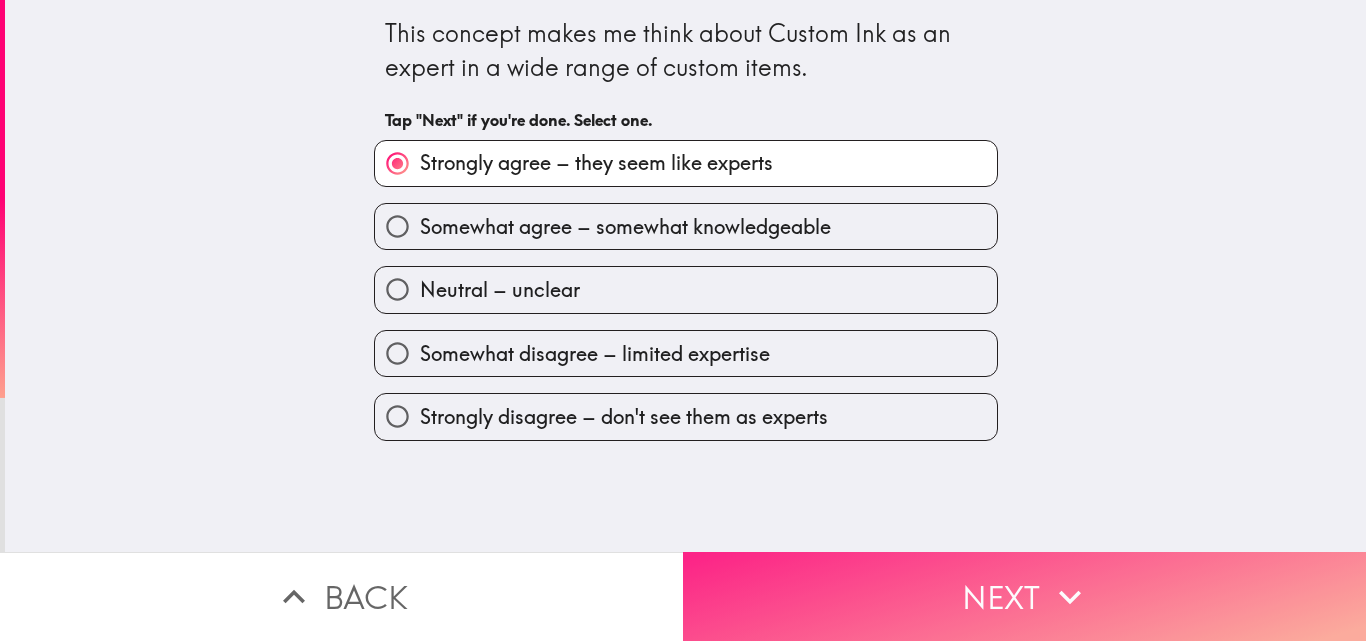 click on "Next" at bounding box center (1024, 596) 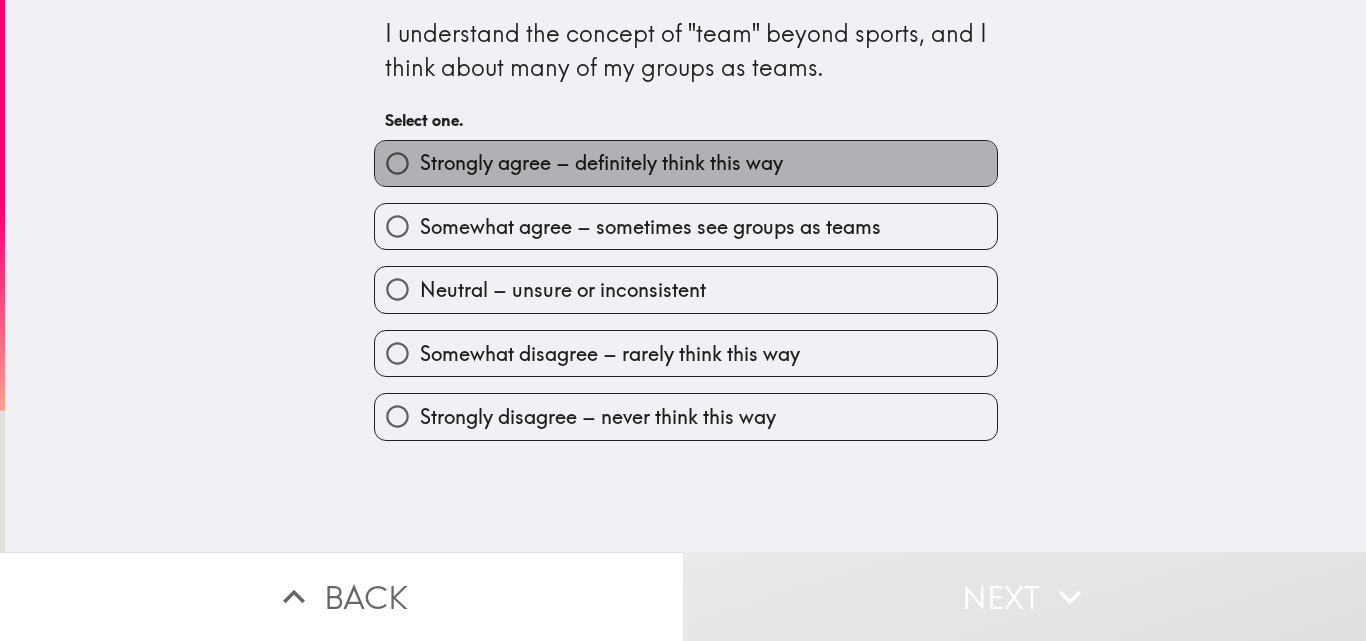 click on "Strongly agree – definitely think this way" at bounding box center [686, 163] 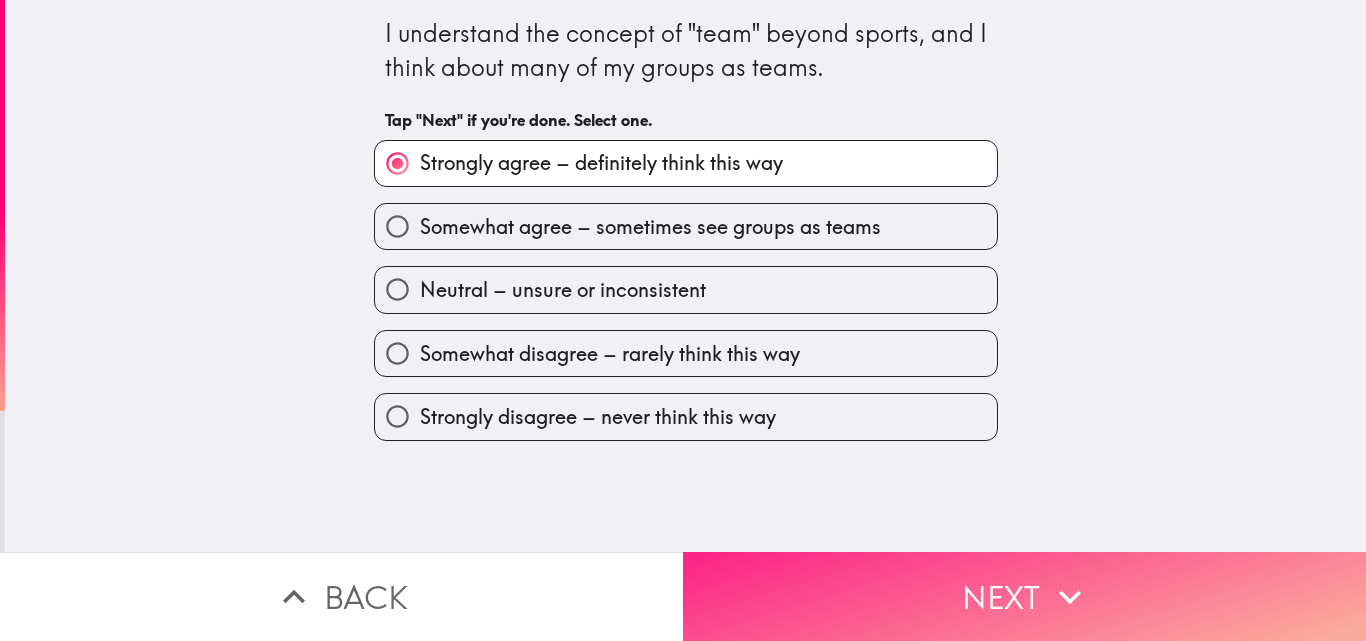 click on "Next" at bounding box center [1024, 596] 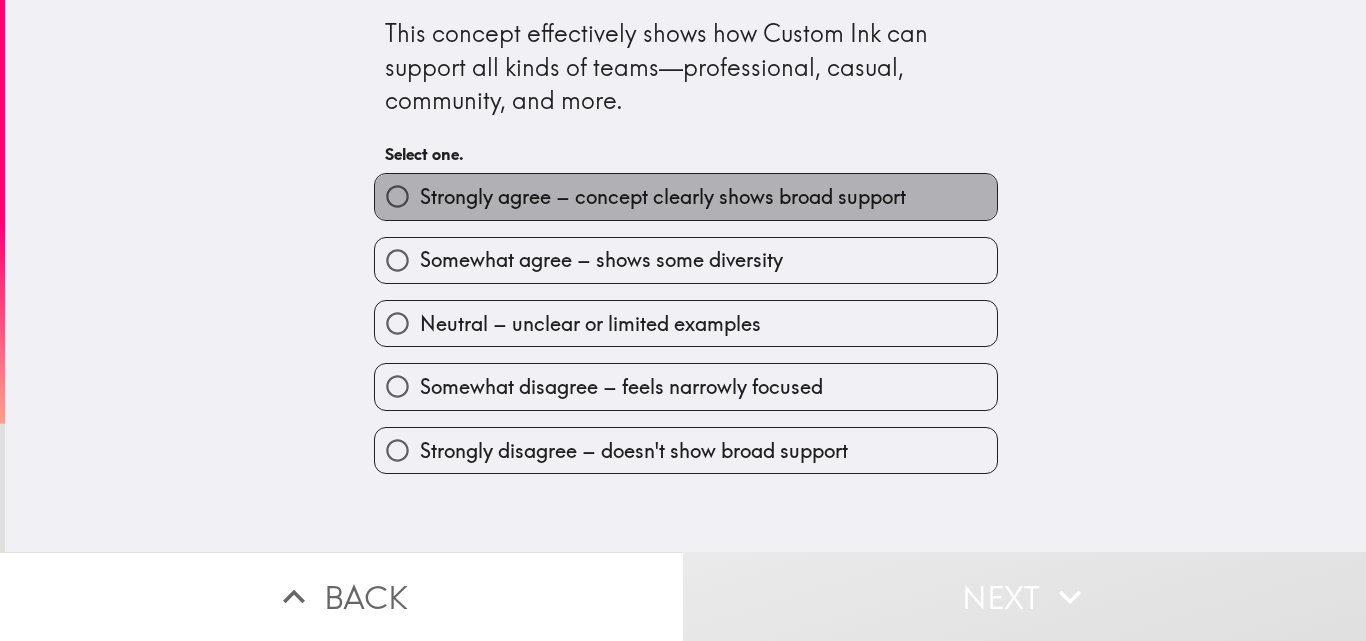 click on "Strongly agree – concept clearly shows broad support" at bounding box center [686, 196] 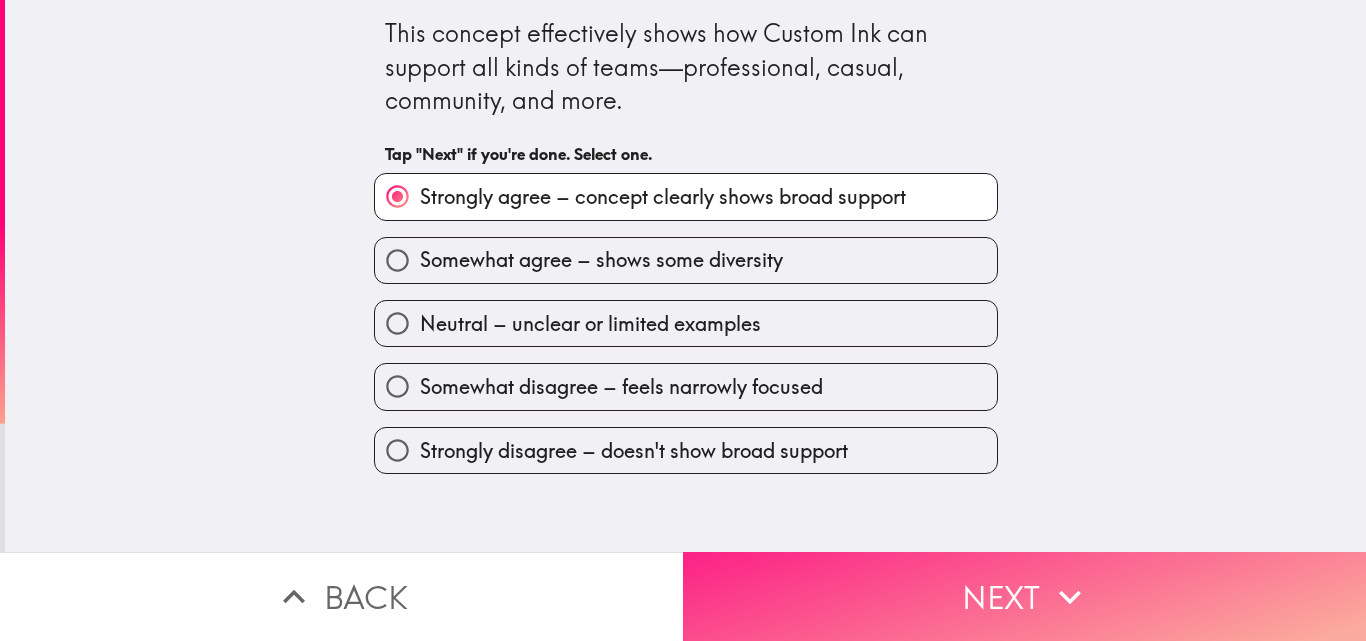 click on "Next" at bounding box center (1024, 596) 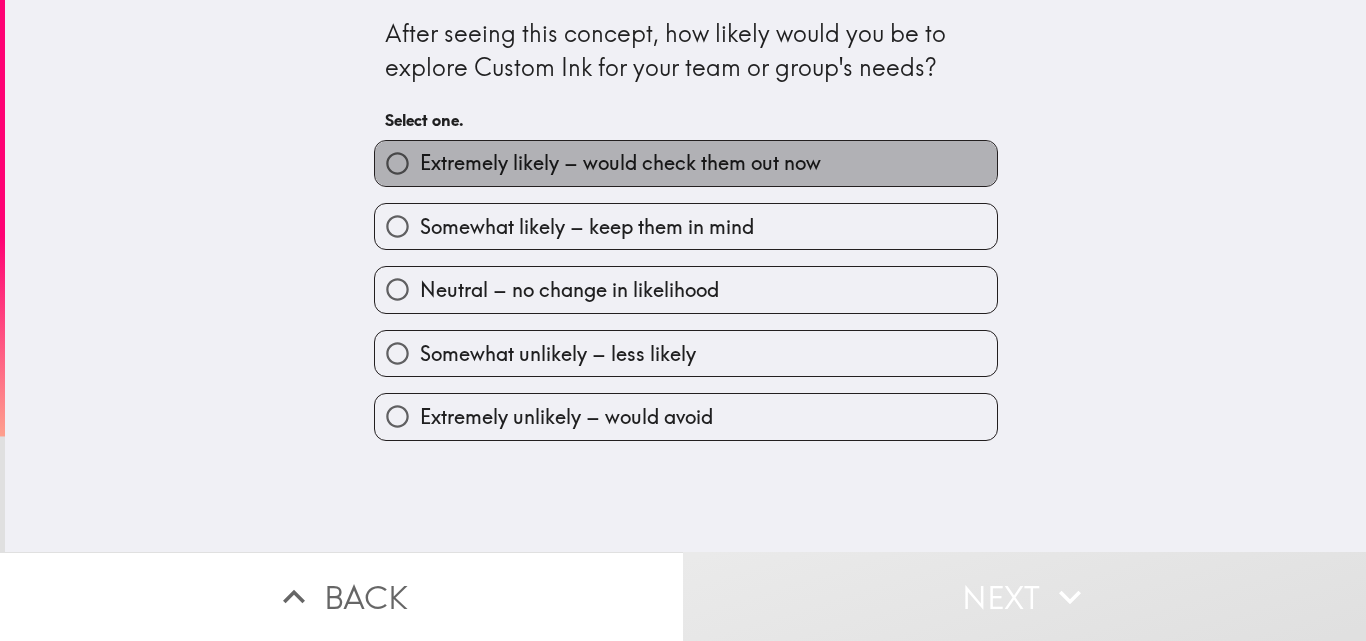 click on "Extremely likely – would check them out now" at bounding box center (620, 163) 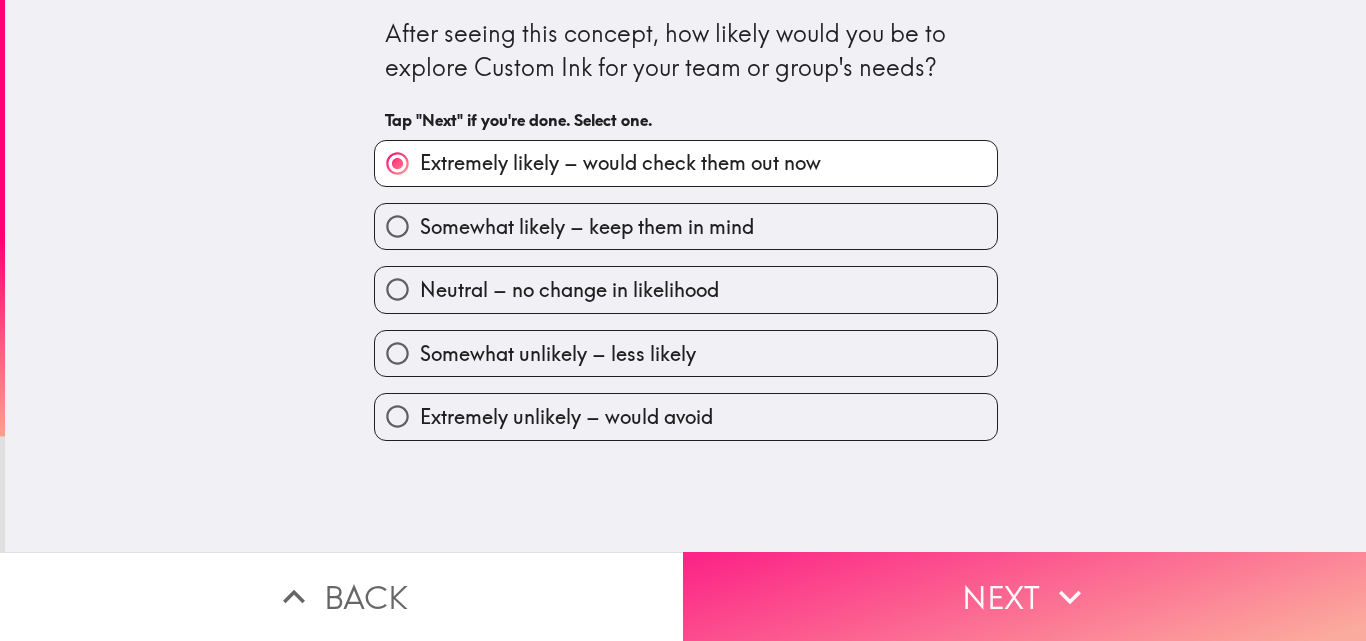click on "Next" at bounding box center [1024, 596] 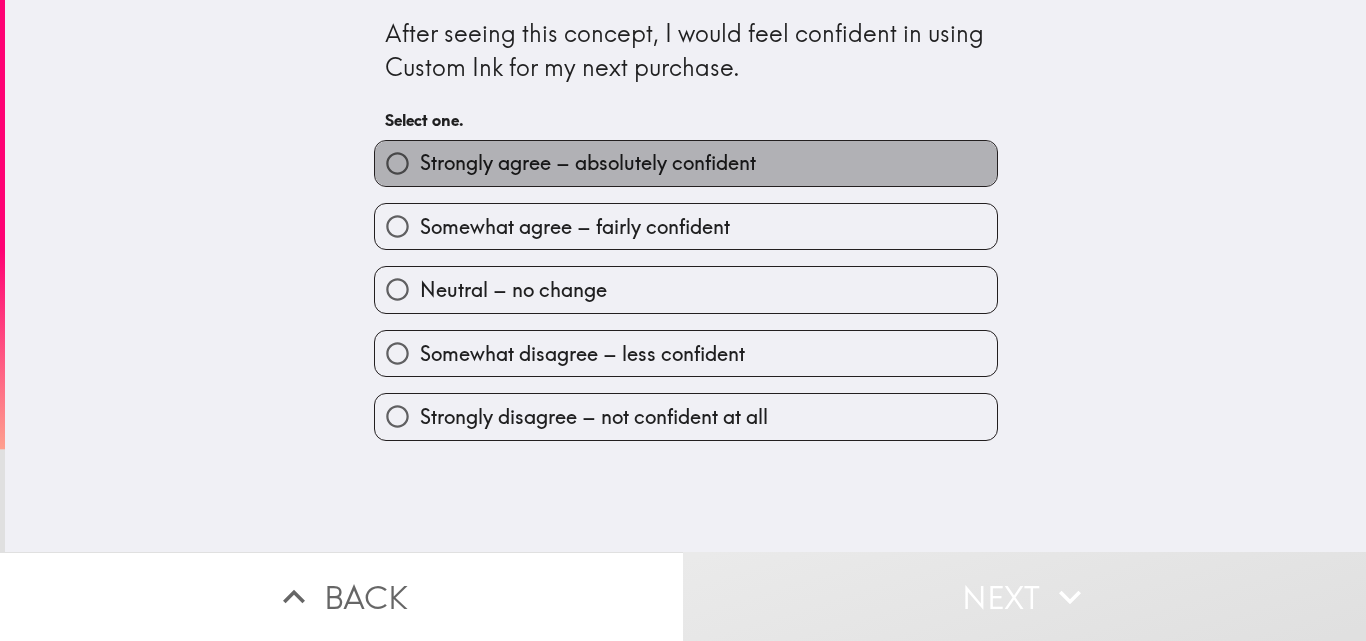 click on "Strongly agree – absolutely confident" at bounding box center (588, 163) 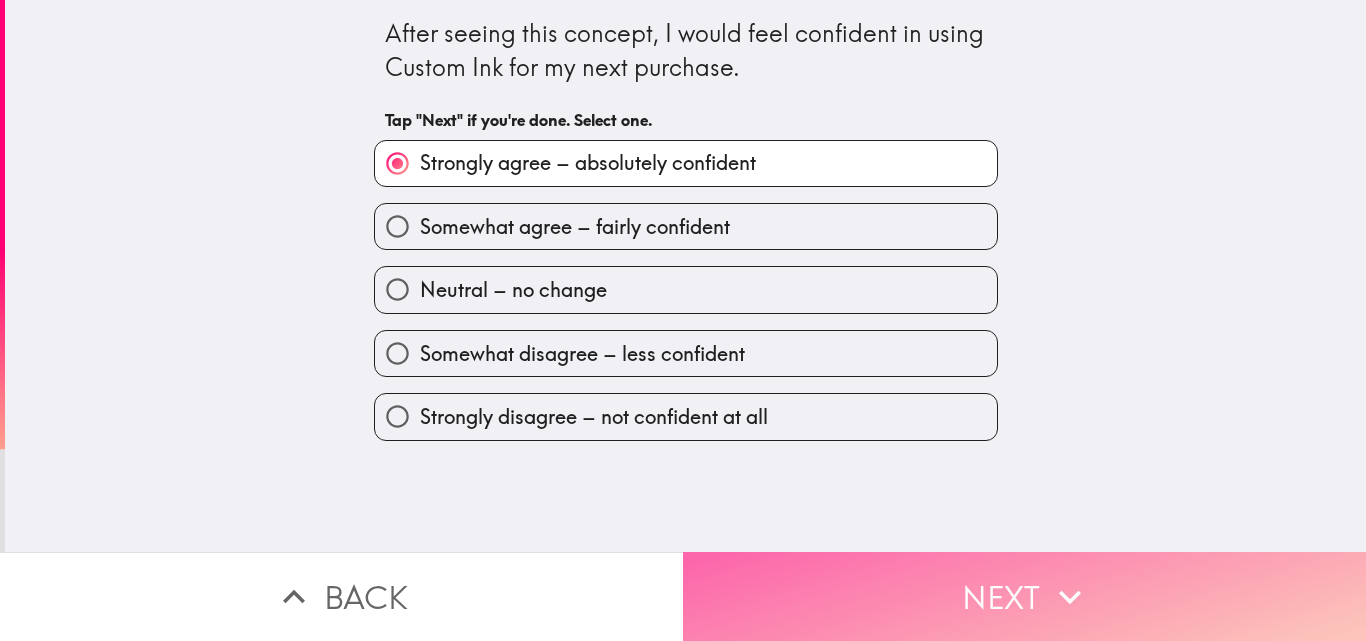 click on "Next" at bounding box center (1024, 596) 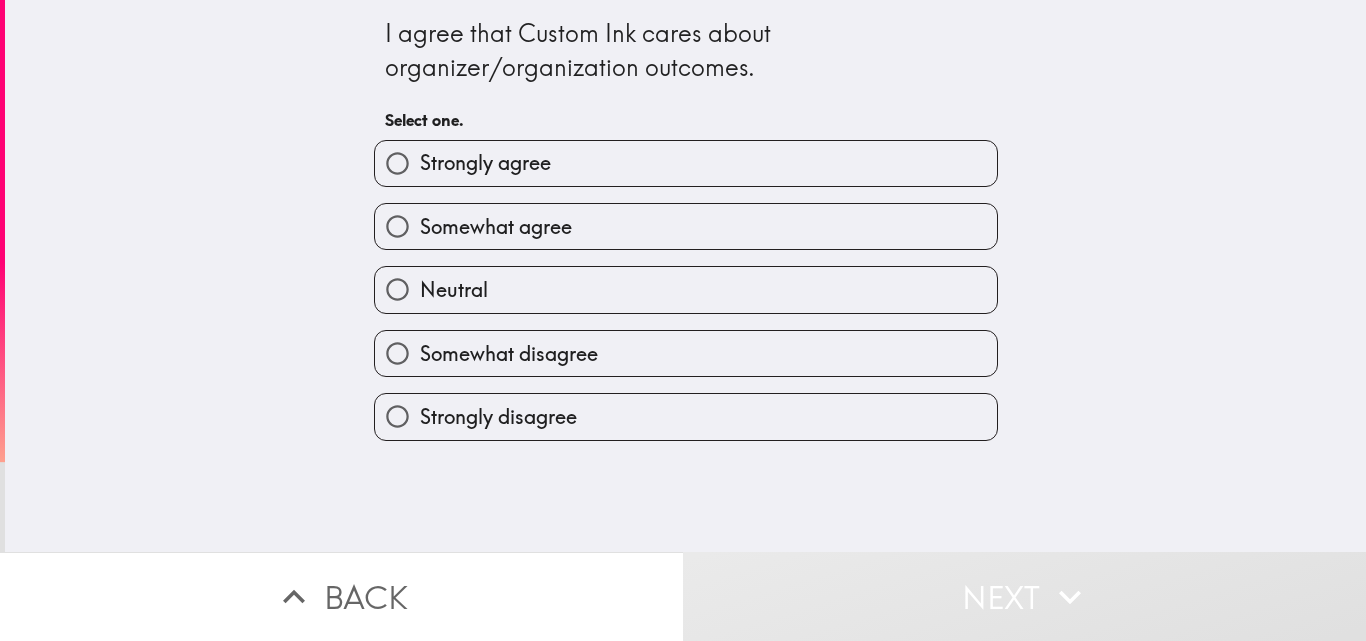 click on "Strongly agree" at bounding box center (686, 163) 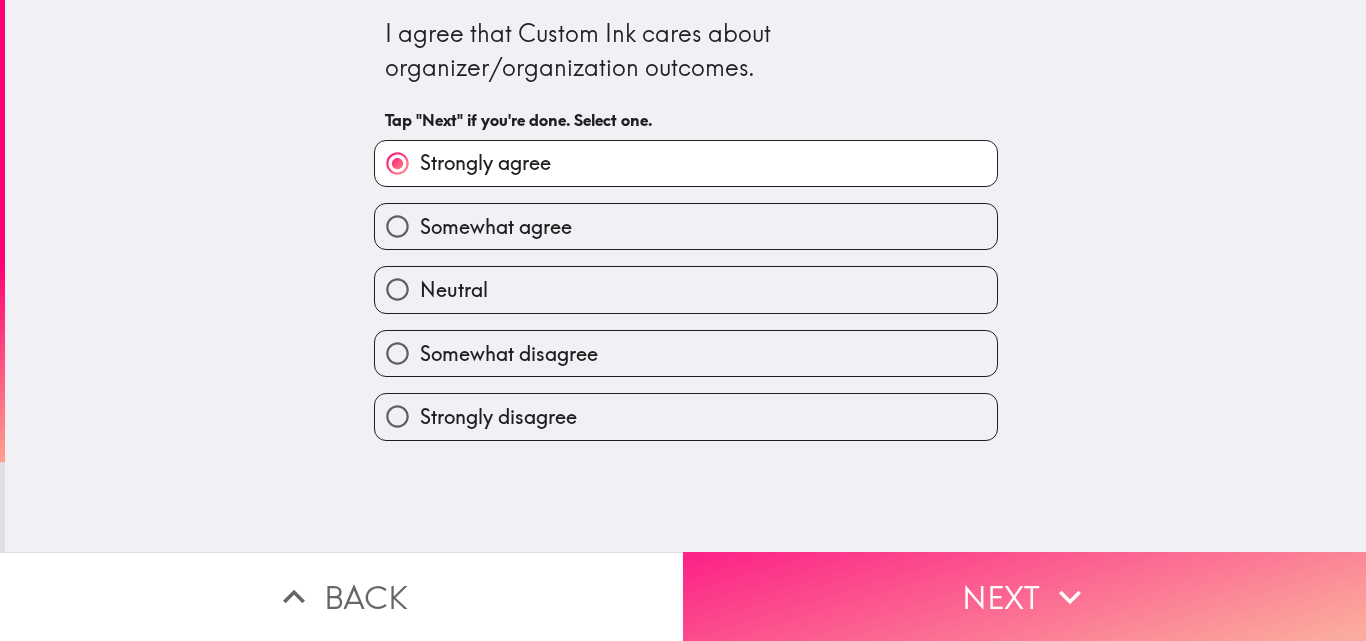 click on "Next" at bounding box center [1024, 596] 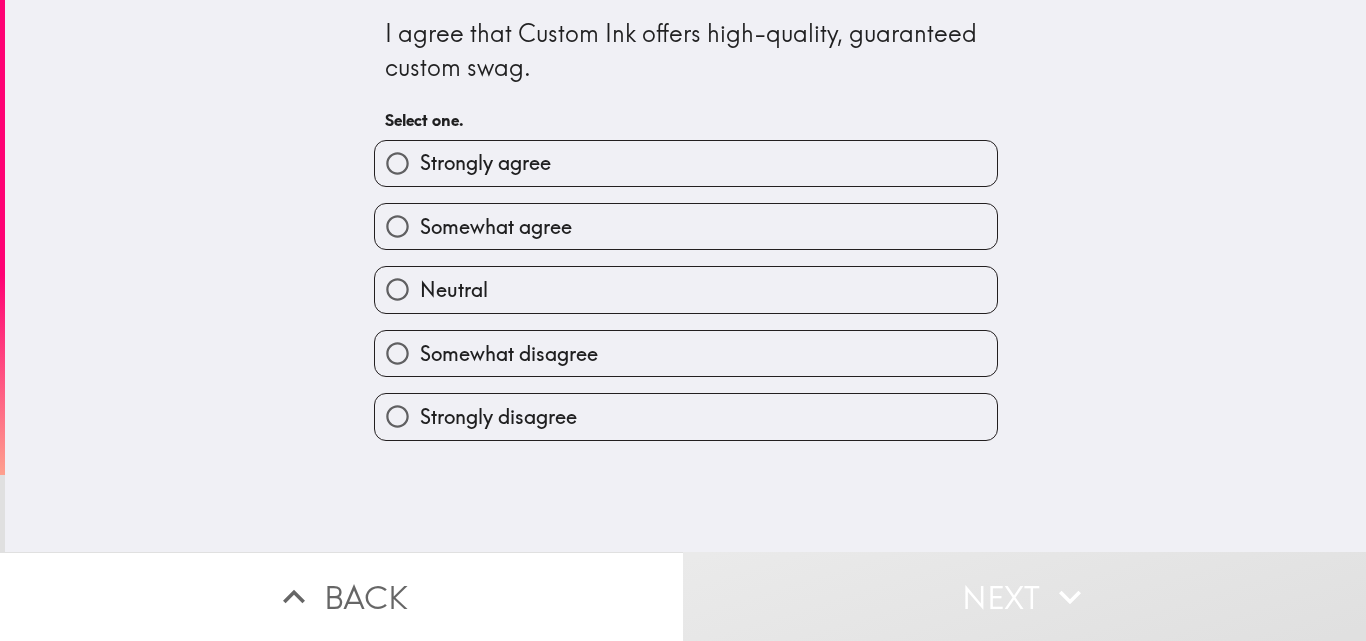 click on "Strongly agree" at bounding box center (686, 163) 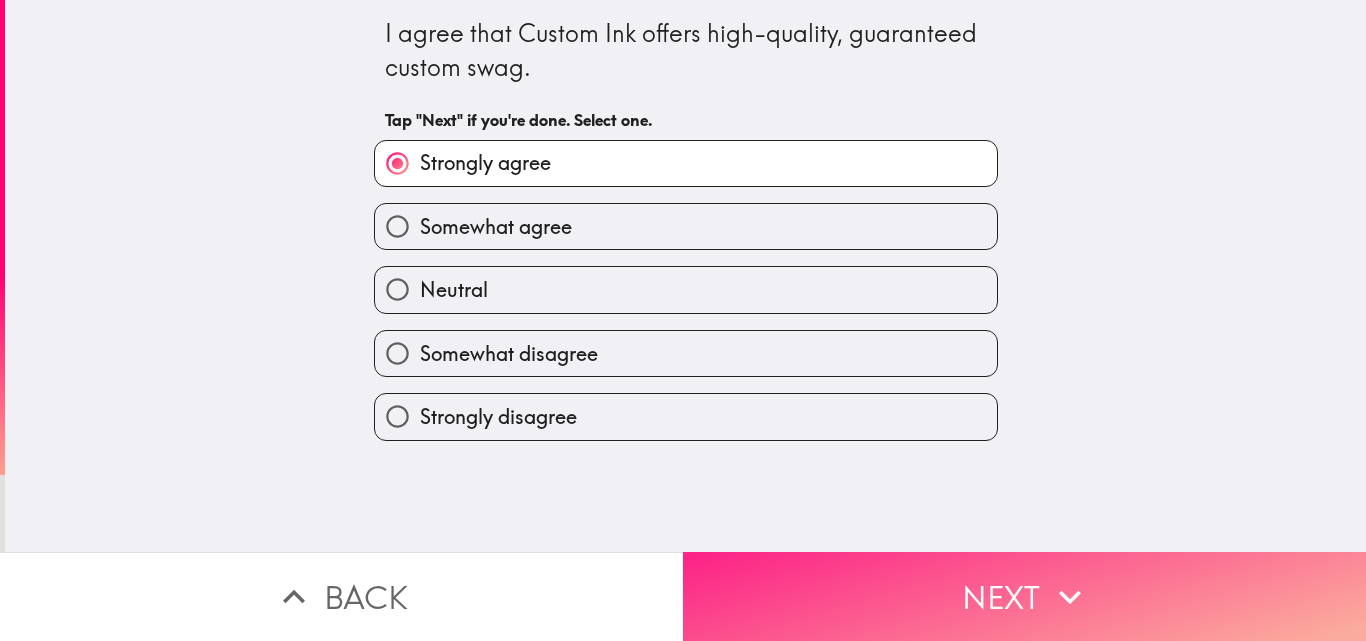 click on "Next" at bounding box center [1024, 596] 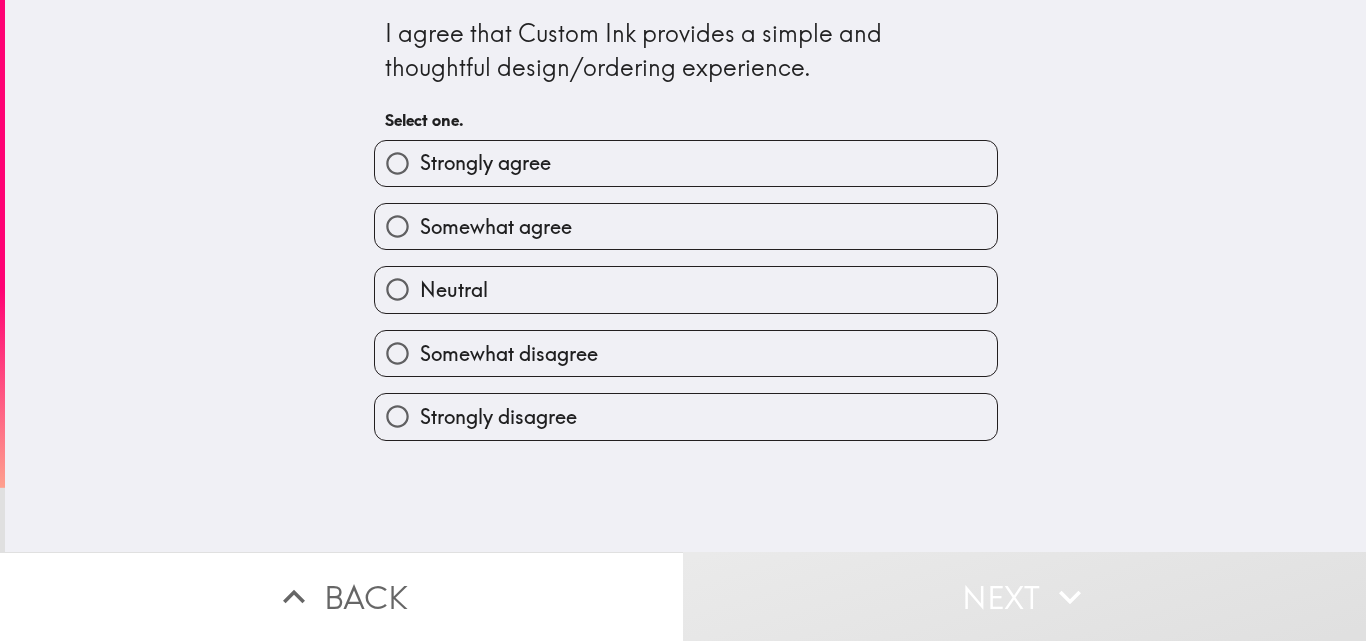 click on "Strongly agree" at bounding box center (686, 163) 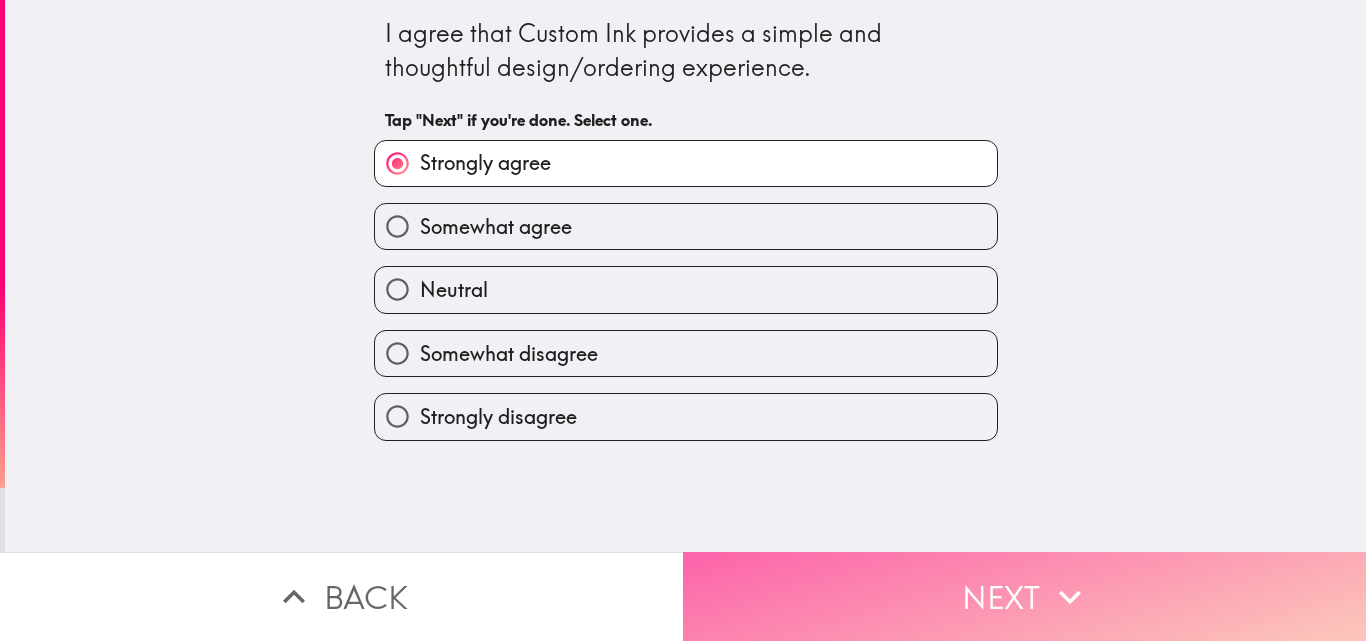 click on "Next" at bounding box center [1024, 596] 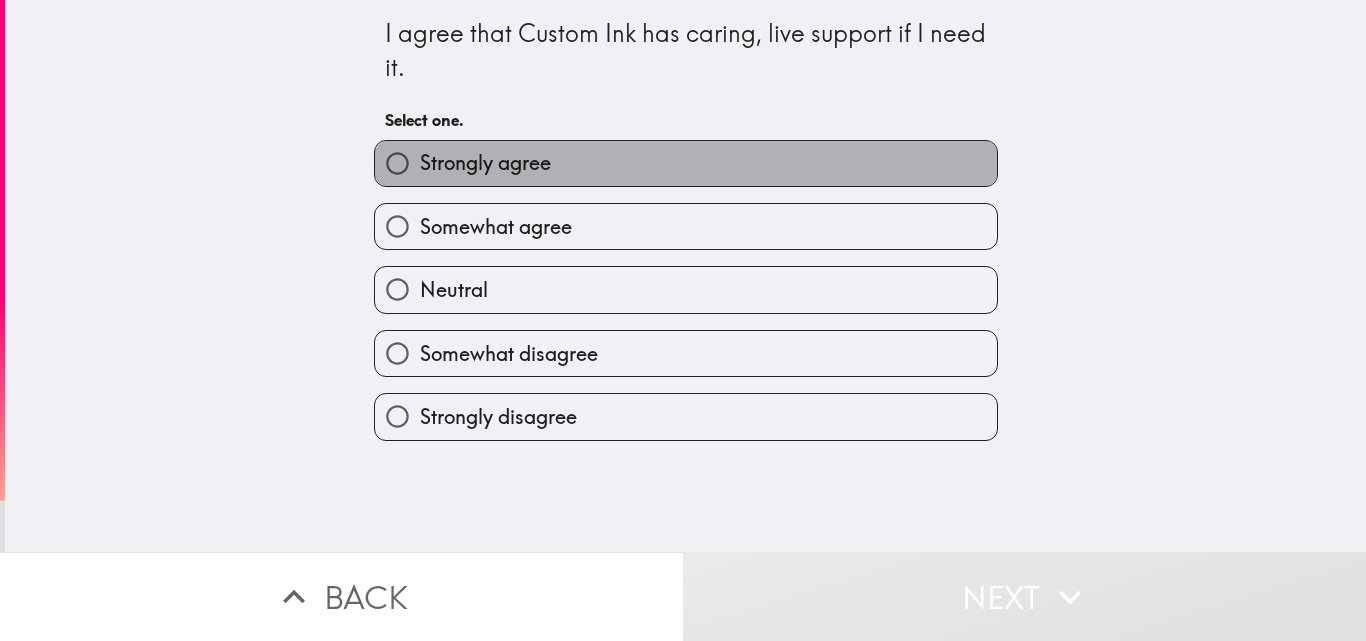 click on "Strongly agree" at bounding box center (686, 163) 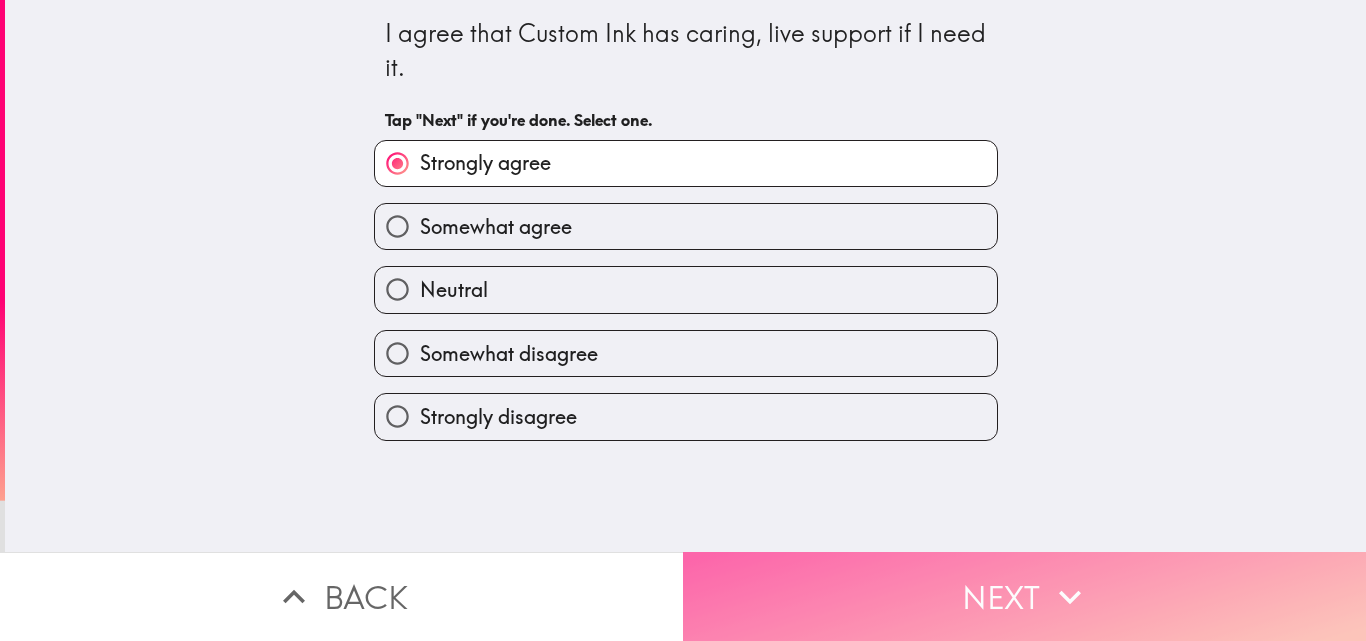 click on "Next" at bounding box center [1024, 596] 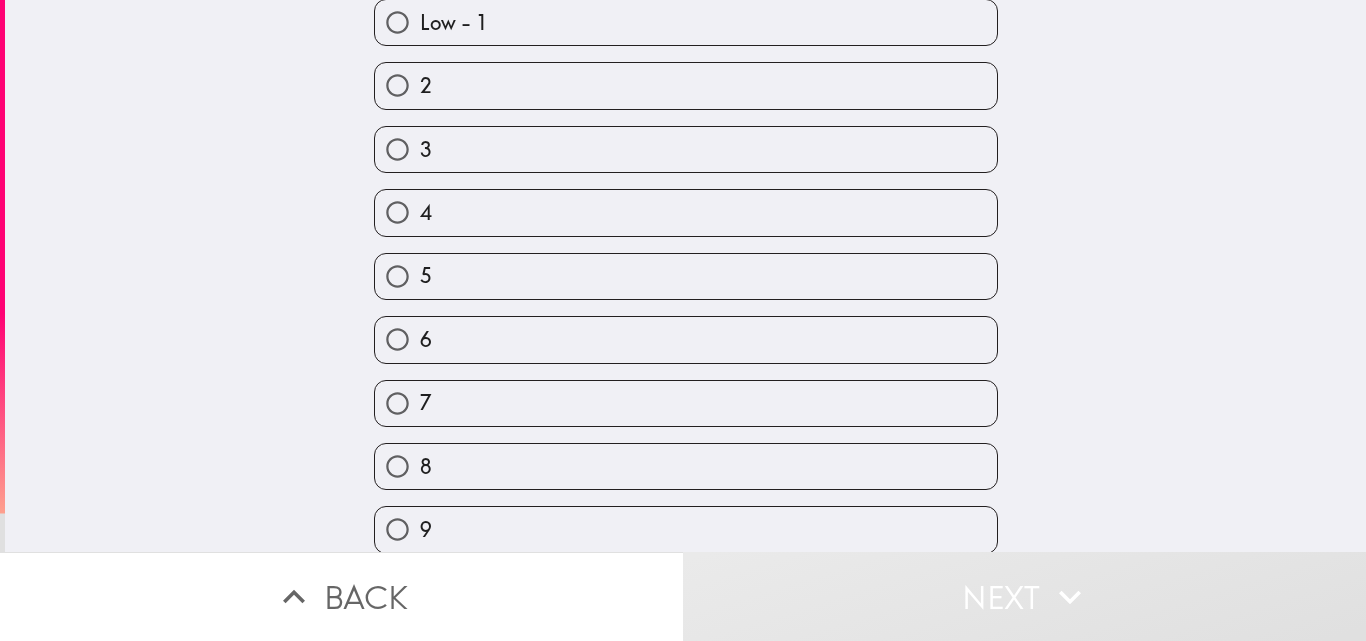 scroll, scrollTop: 187, scrollLeft: 0, axis: vertical 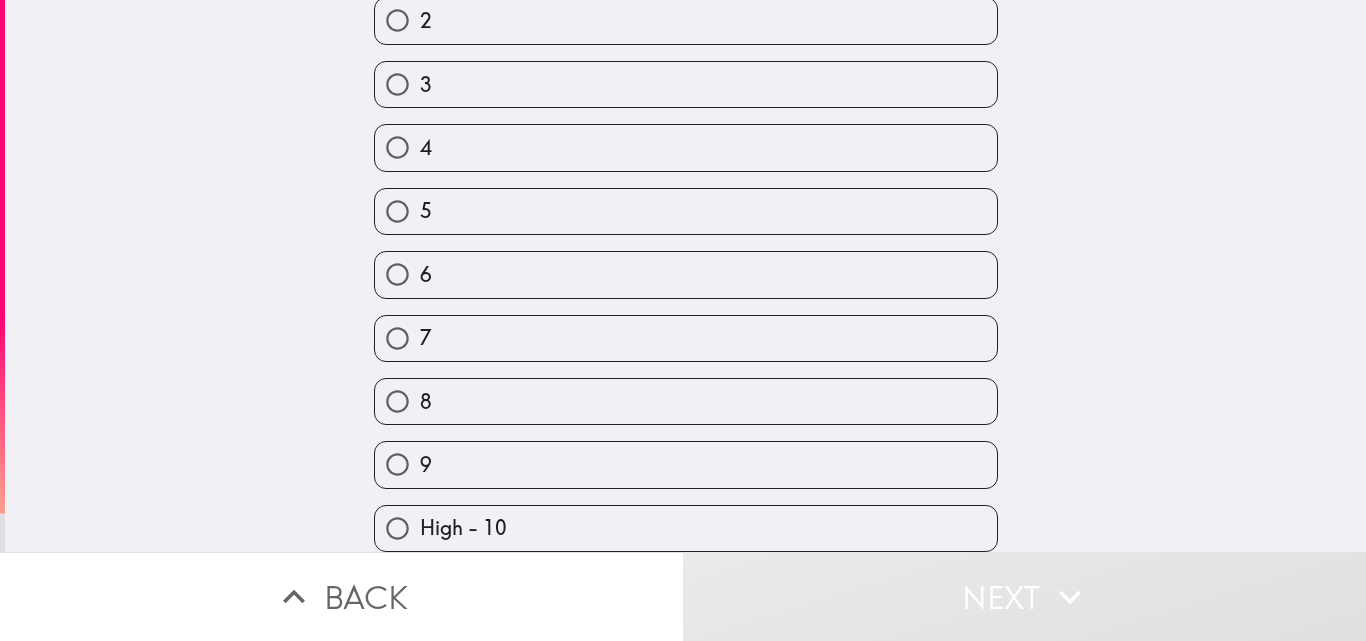 click on "High - 10" at bounding box center [686, 528] 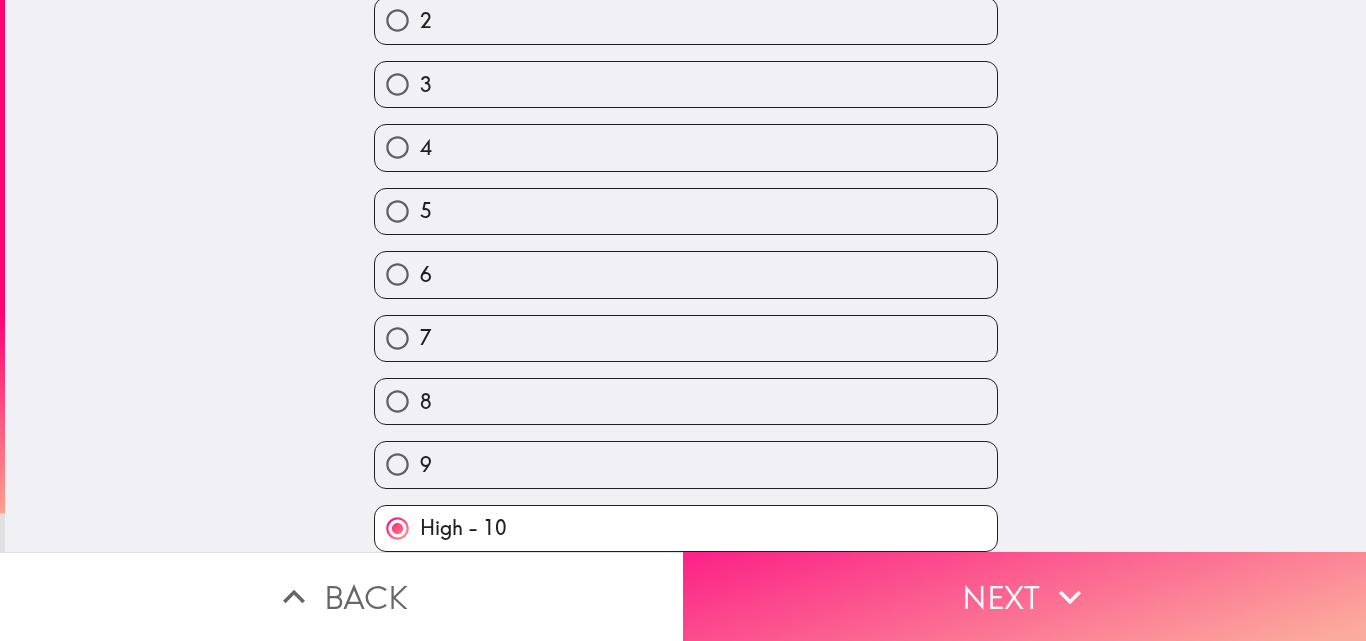 click on "Next" at bounding box center (1024, 596) 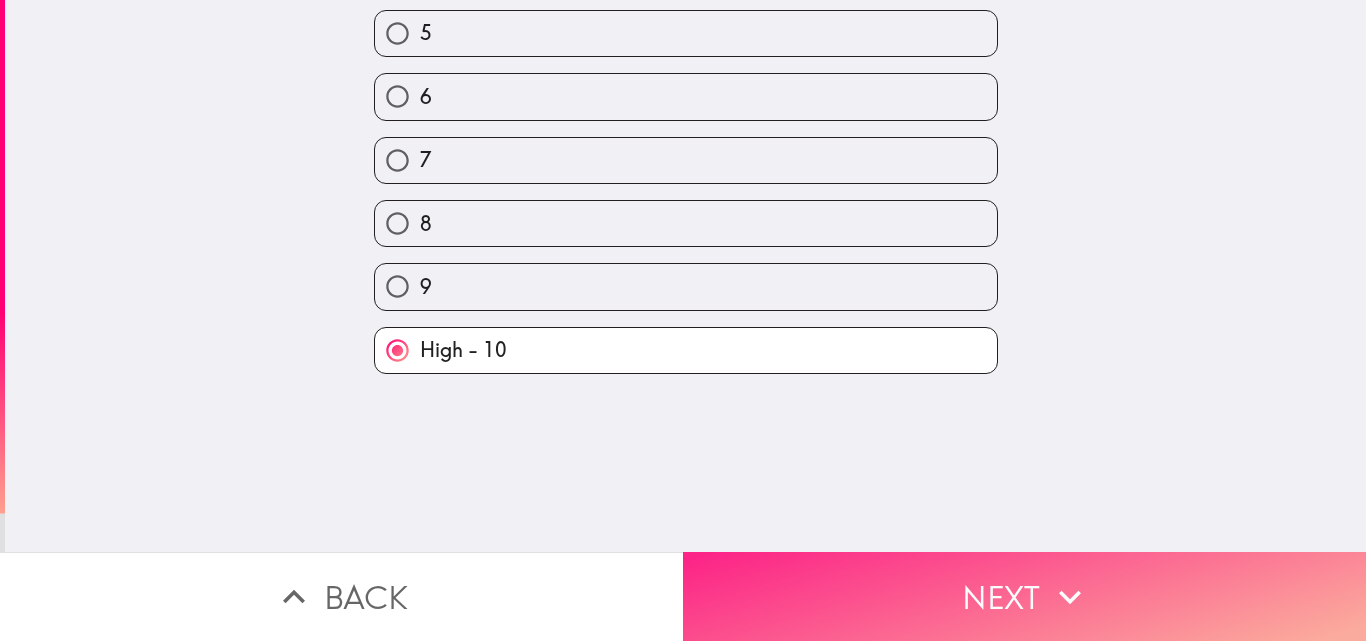 scroll, scrollTop: 0, scrollLeft: 0, axis: both 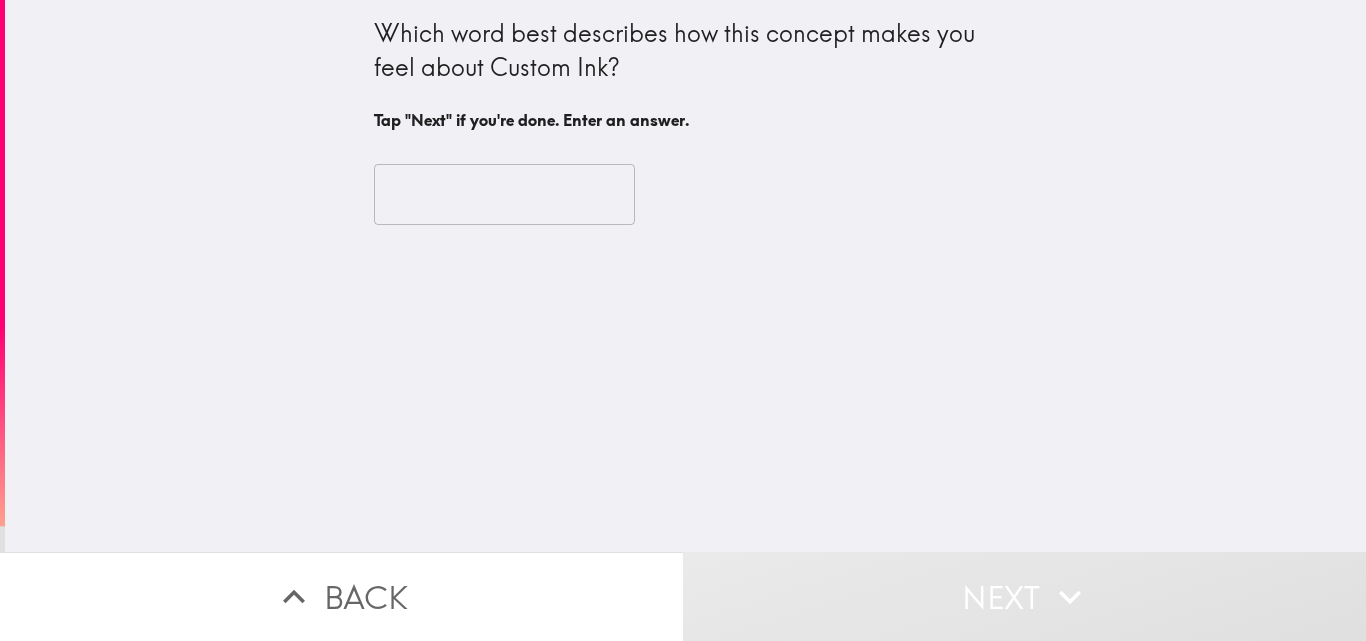 click at bounding box center [504, 195] 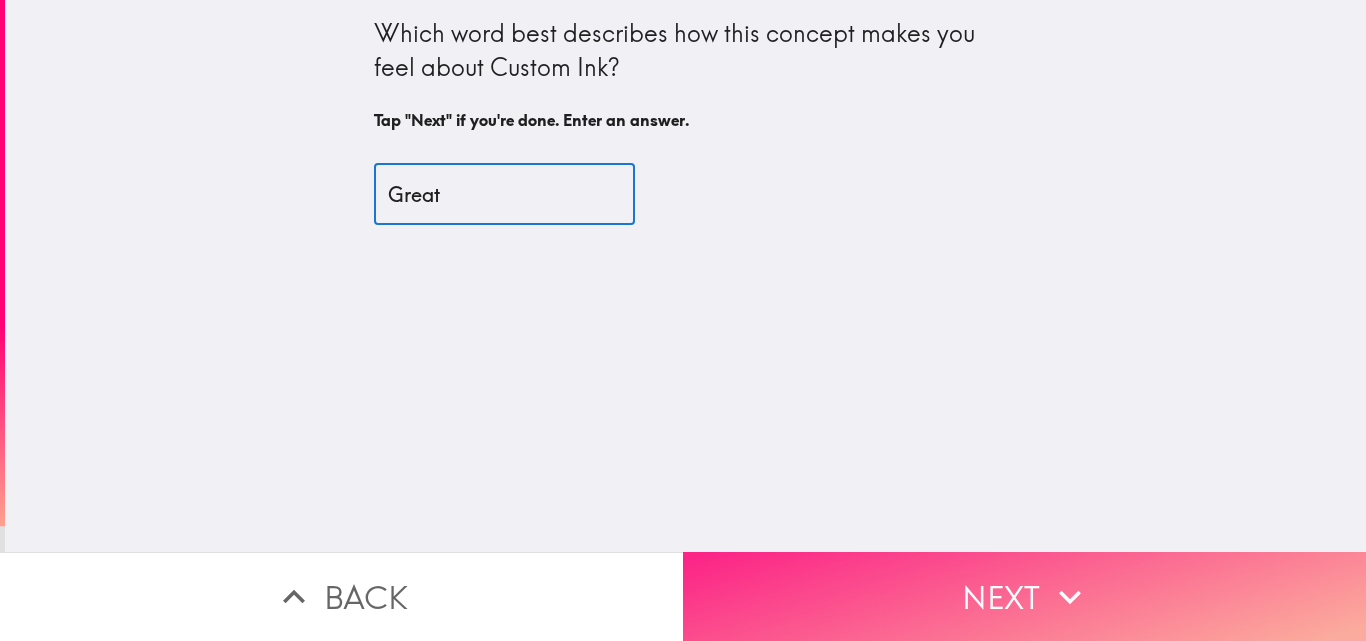type on "Great" 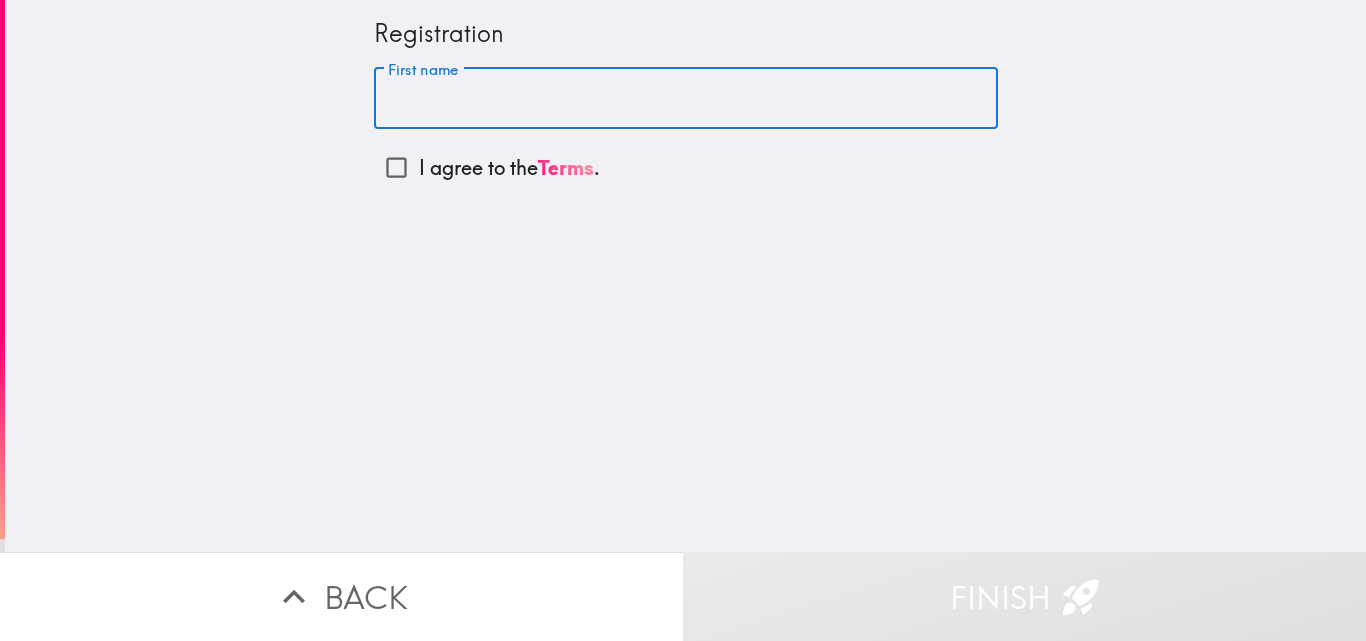 click on "First name" at bounding box center (686, 99) 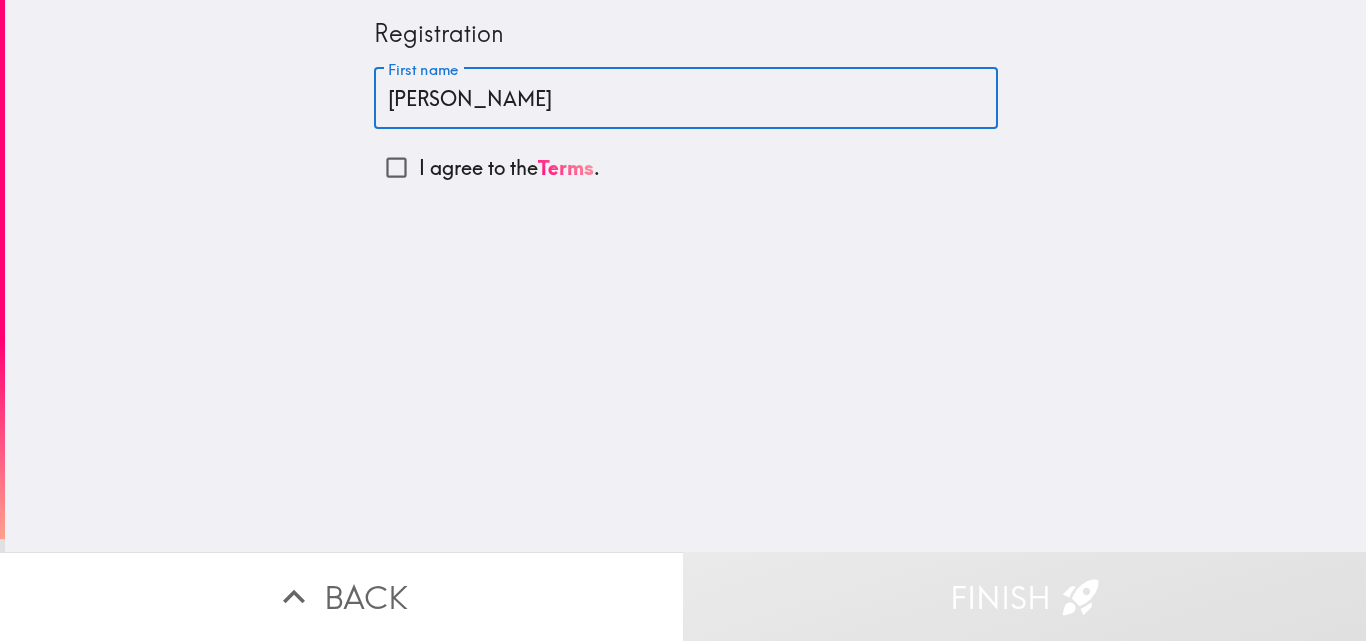 type on "[PERSON_NAME]" 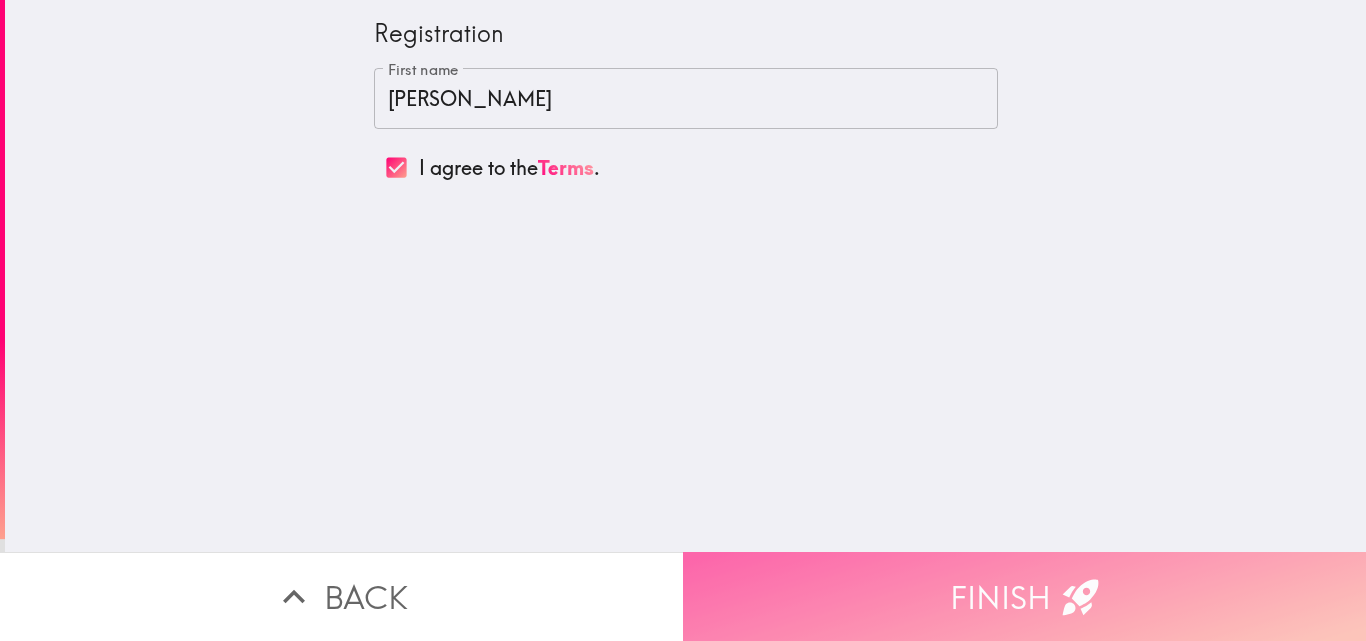 click on "Finish" at bounding box center (1024, 596) 